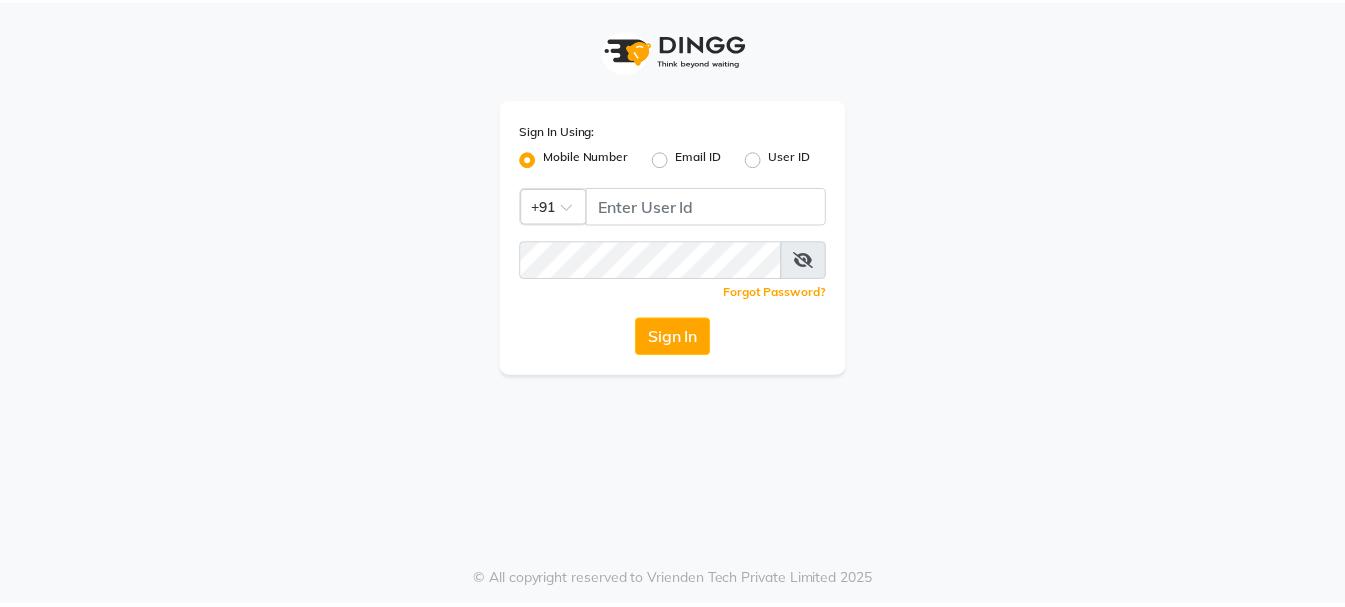 scroll, scrollTop: 0, scrollLeft: 0, axis: both 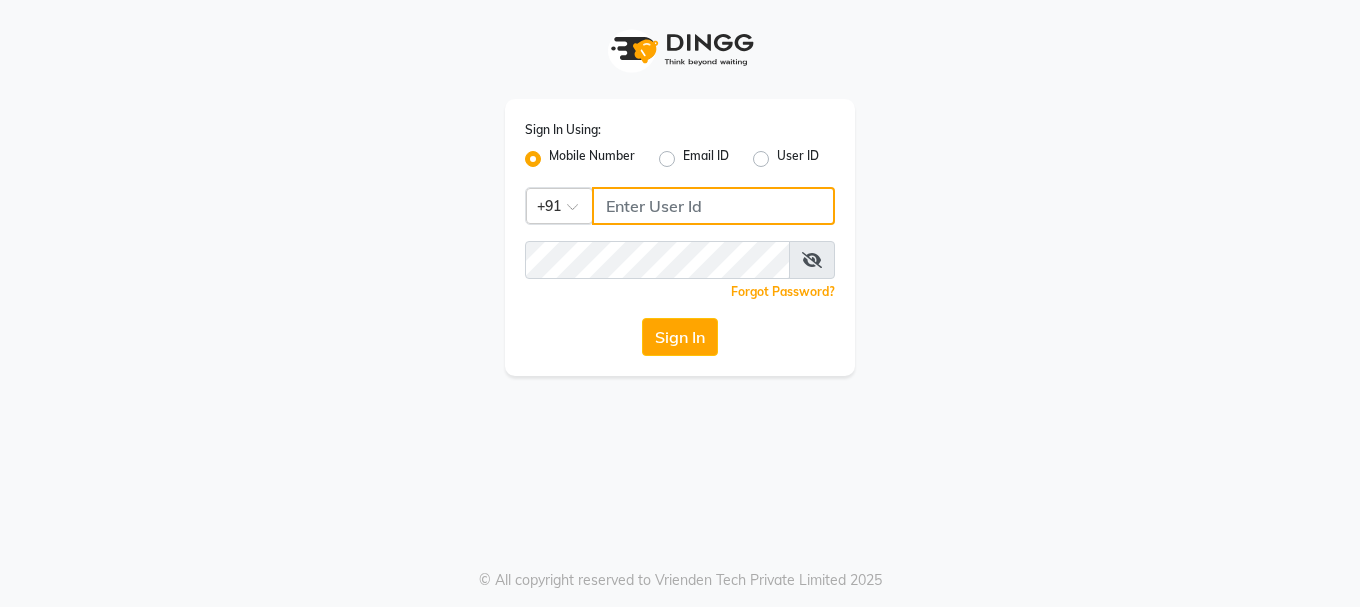 click 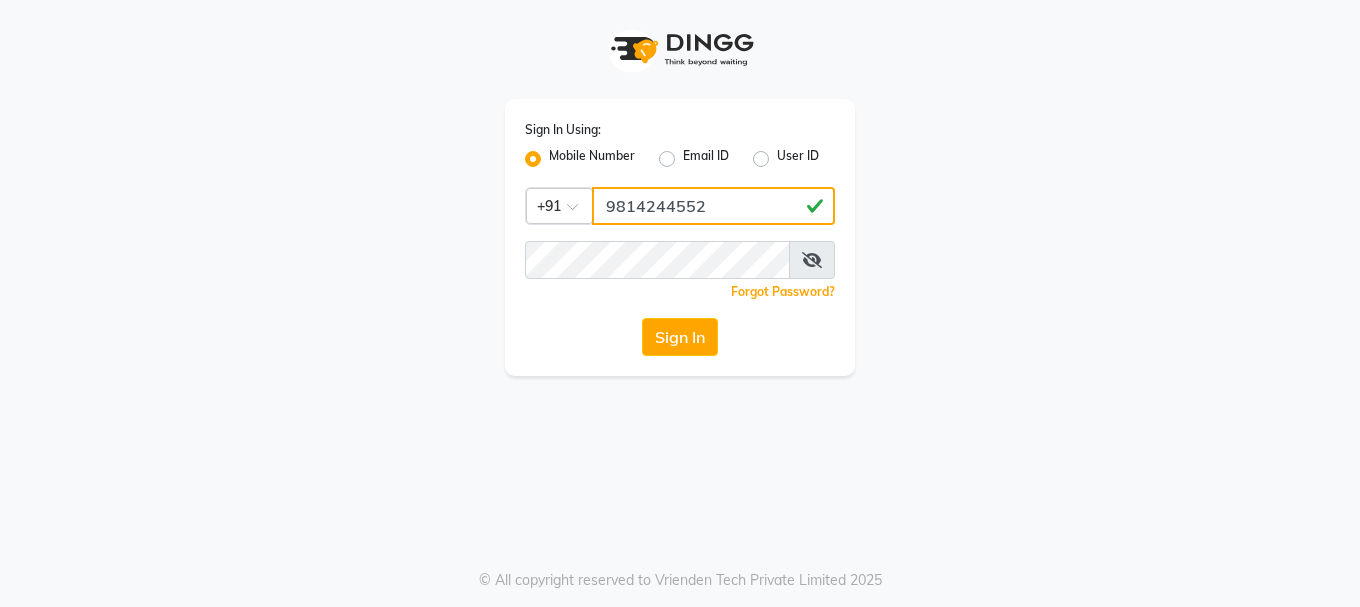 type on "9814244552" 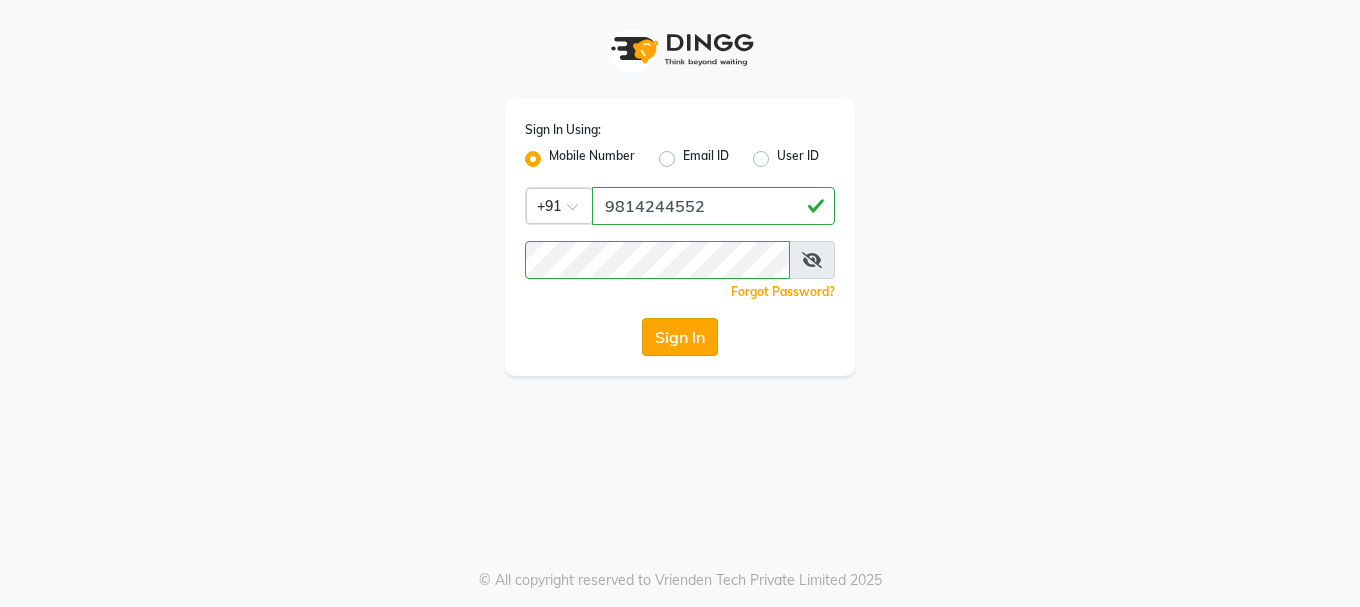 click on "Sign In" 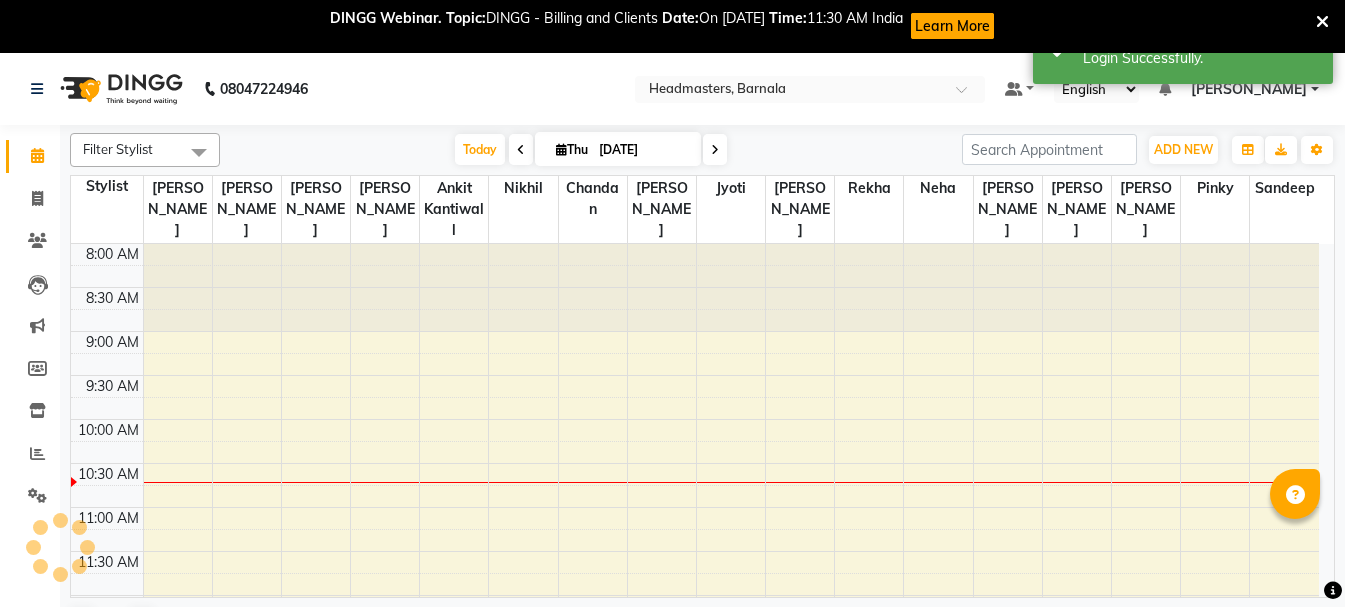 scroll, scrollTop: 0, scrollLeft: 0, axis: both 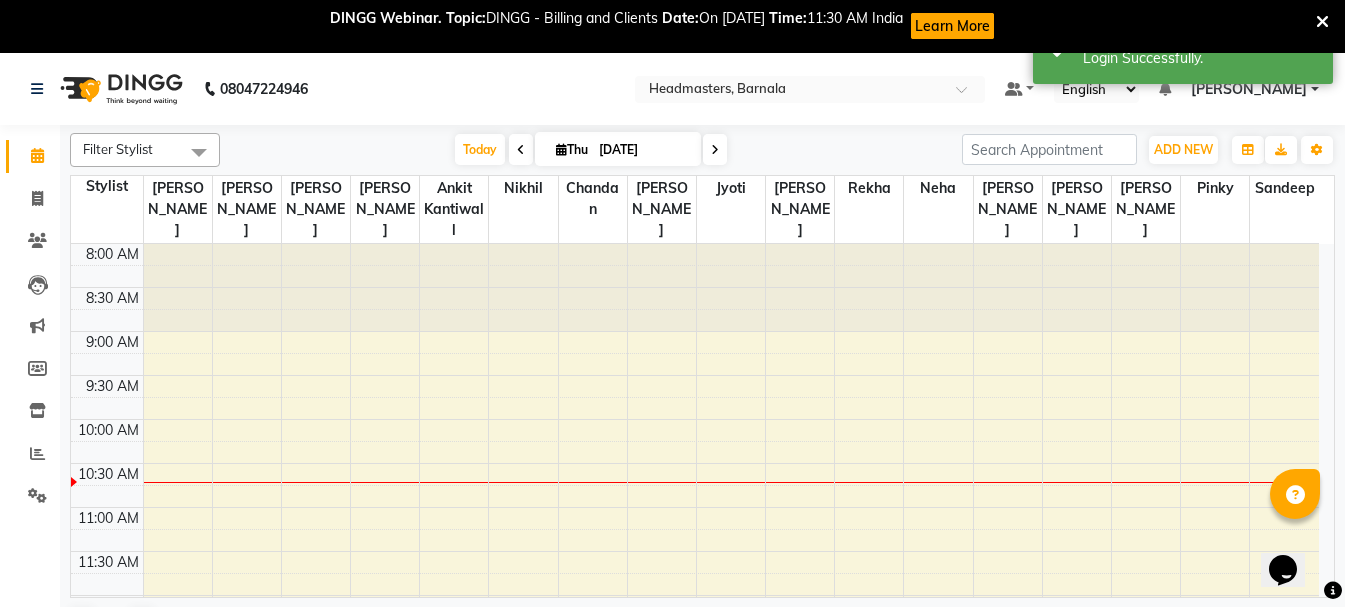 click on "08047224946 Select Location × Headmasters, Barnala  Default Panel My Panel English ENGLISH Español العربية मराठी हिंदी ગુજરાતી தமிழ் 中文 11 Notifications nothing to show [PERSON_NAME] Manage Profile Change Password Sign out  Version:3.15.3" 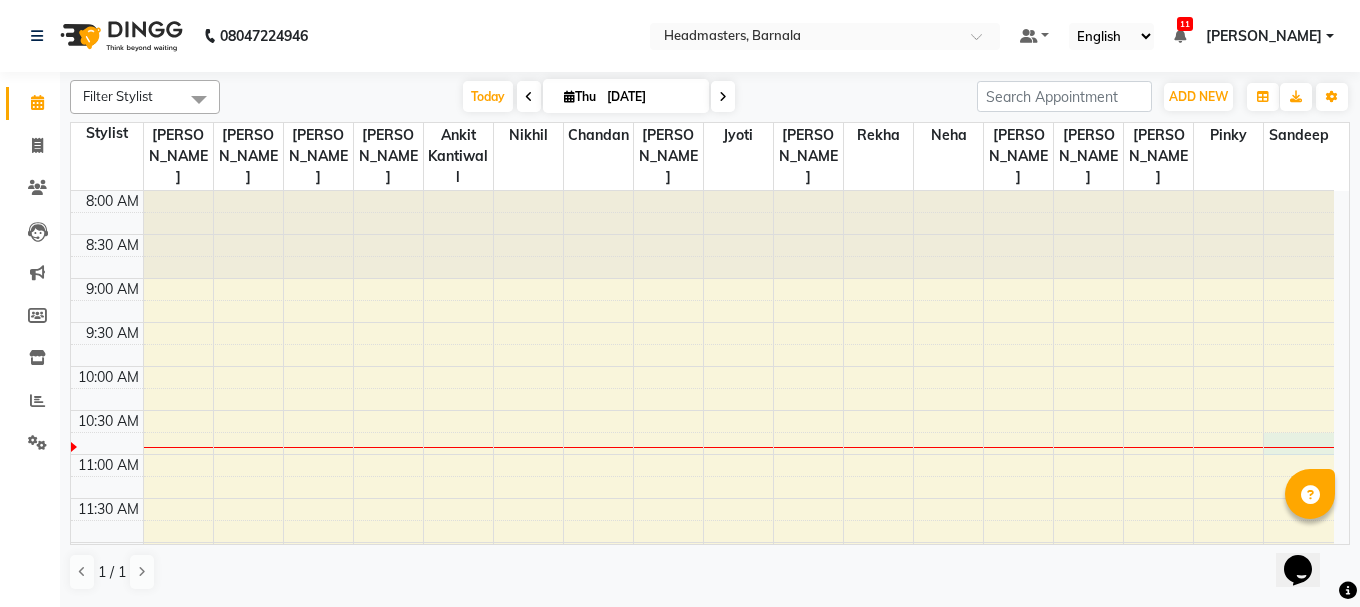 click at bounding box center [1299, 447] 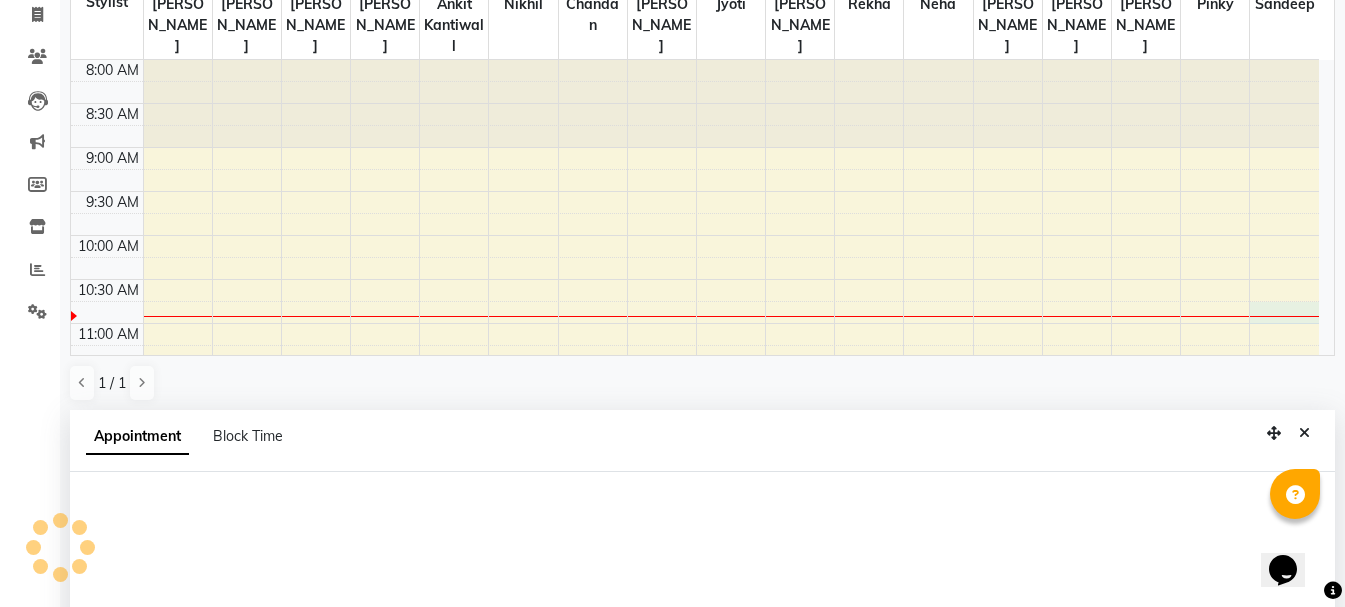 scroll, scrollTop: 389, scrollLeft: 0, axis: vertical 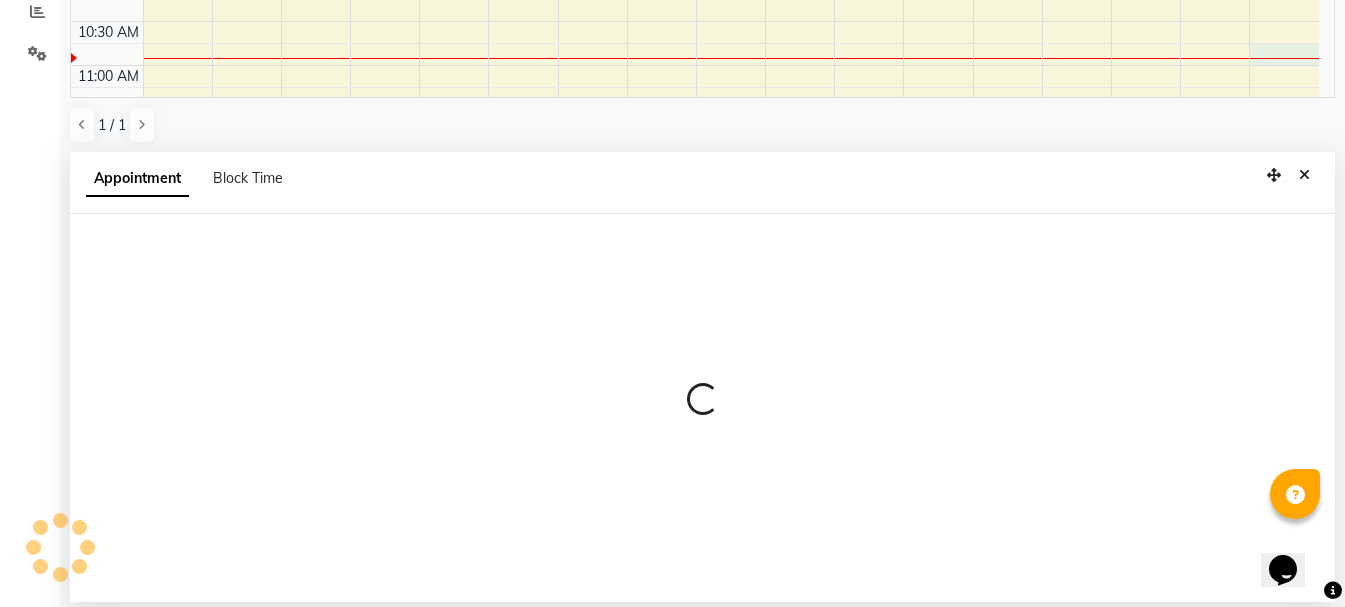 select on "71857" 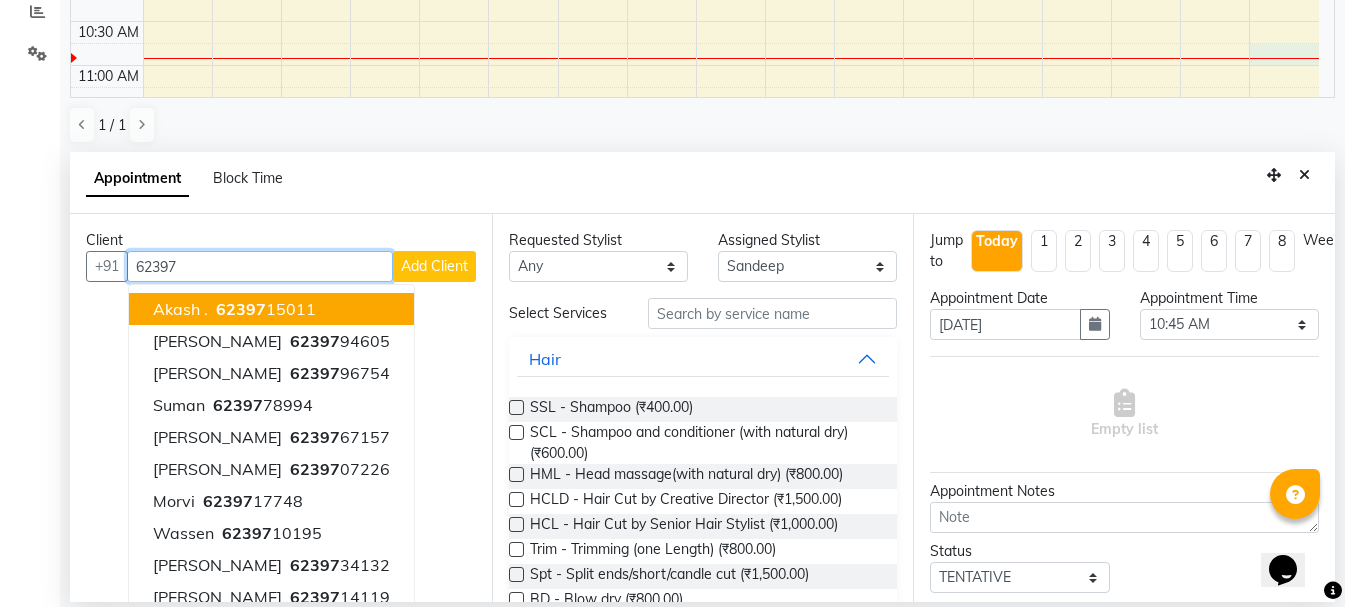 click on "62397 15011" at bounding box center [264, 309] 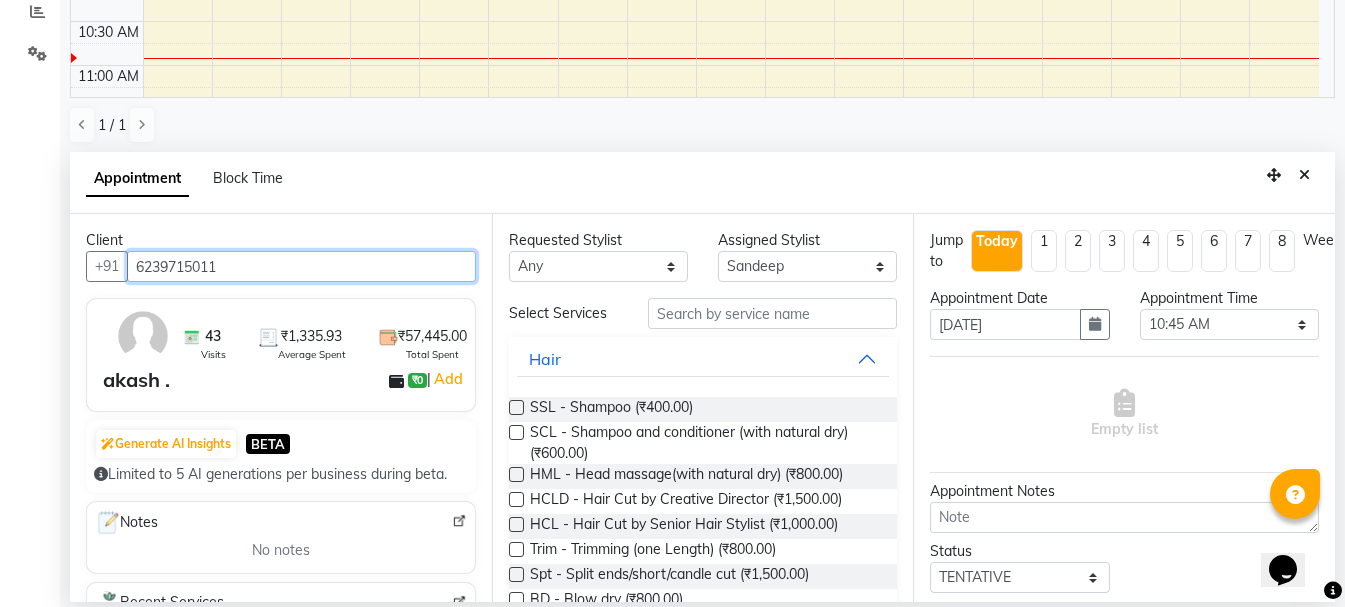 type on "6239715011" 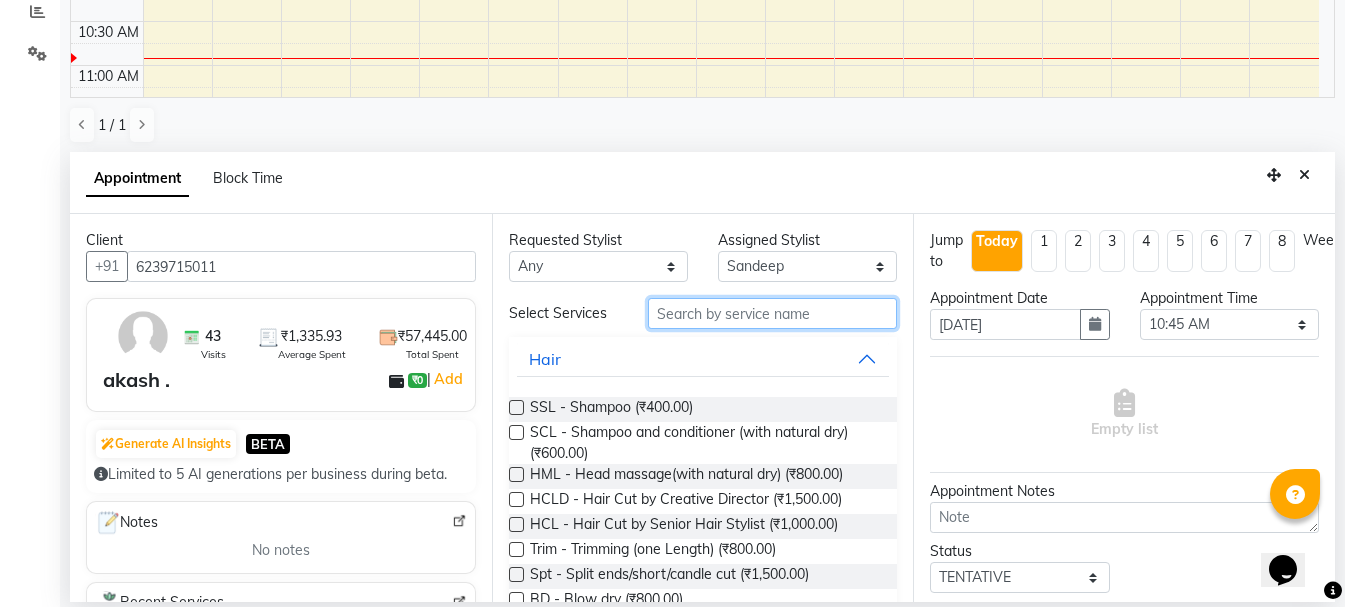 click at bounding box center [772, 313] 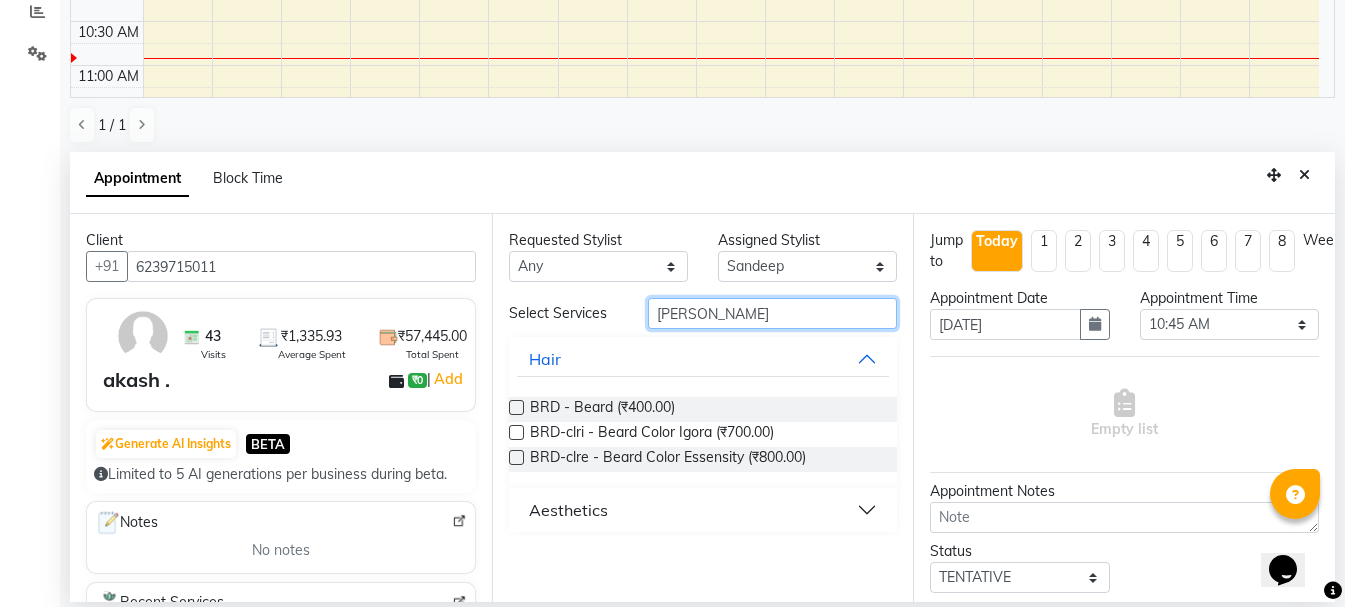 type on "[PERSON_NAME]" 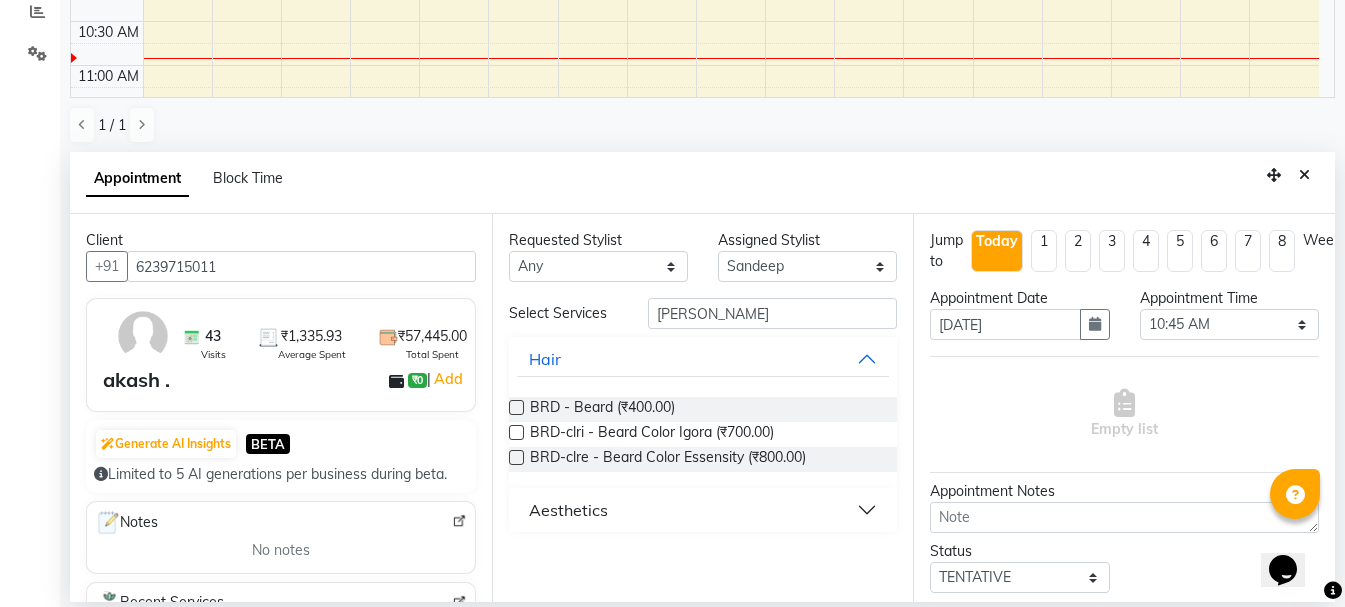 click at bounding box center (516, 407) 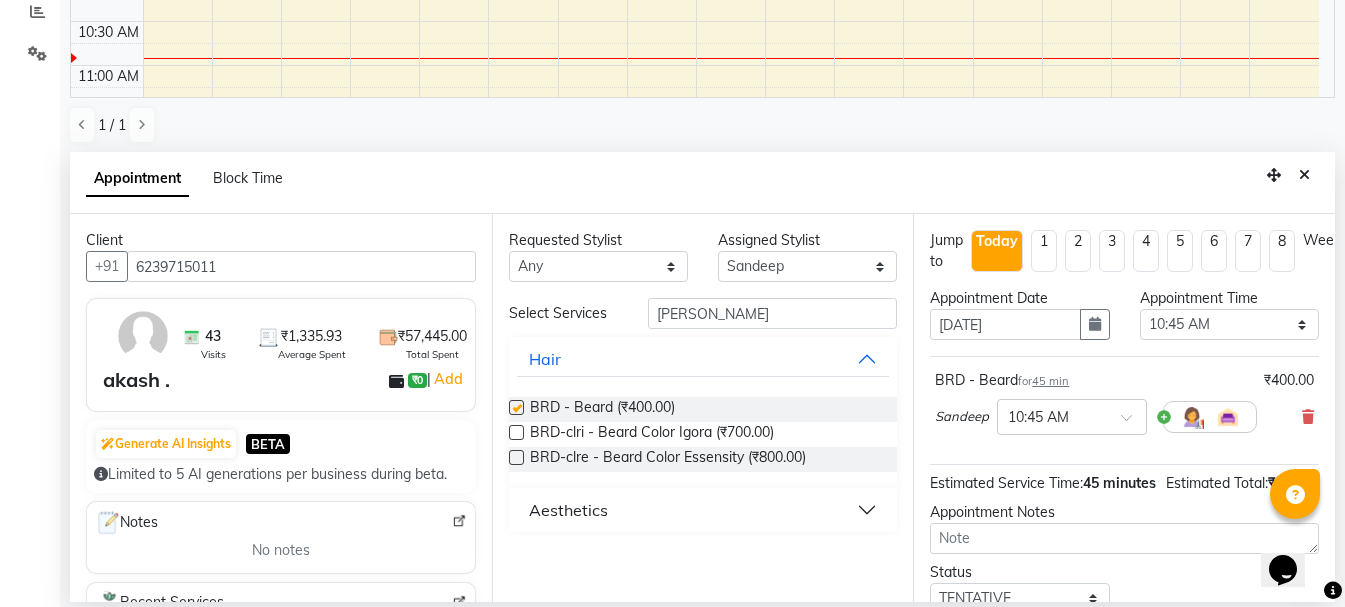checkbox on "false" 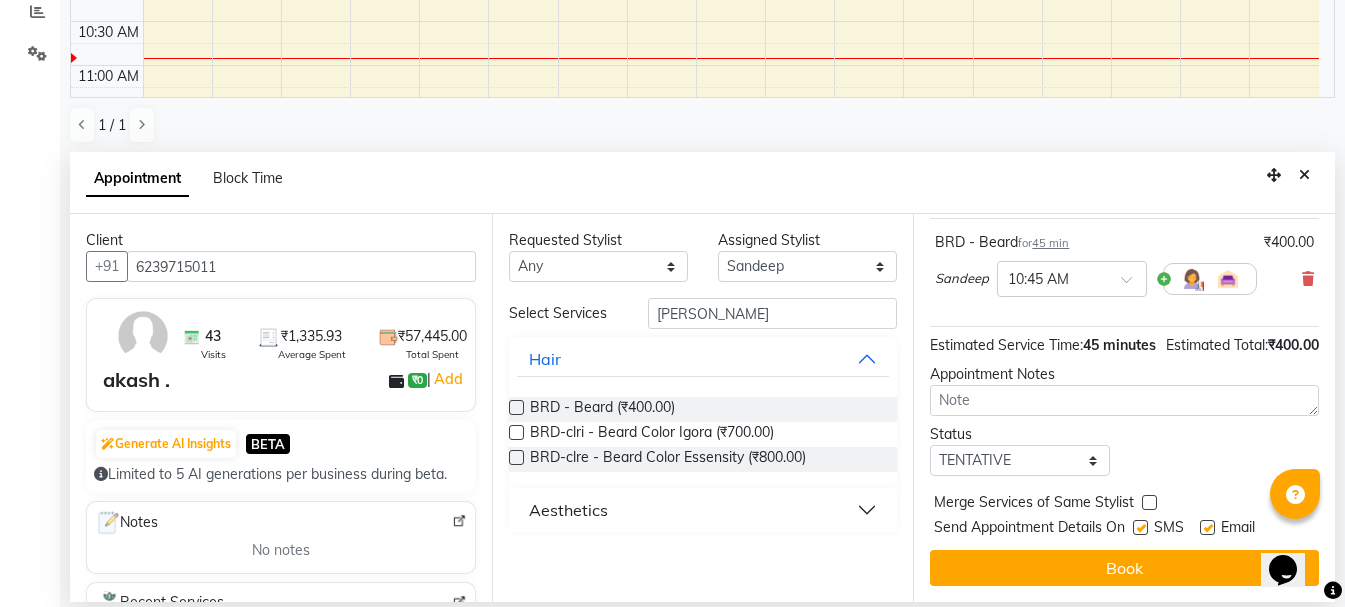 scroll, scrollTop: 174, scrollLeft: 0, axis: vertical 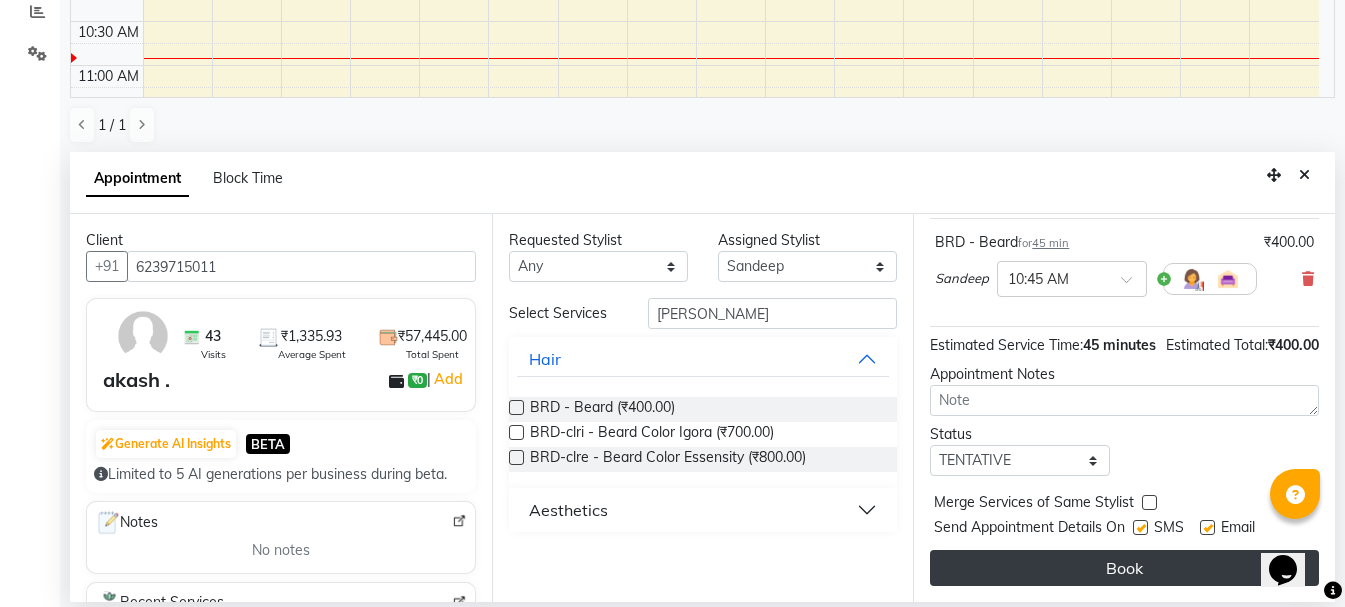 click on "Book" at bounding box center (1124, 568) 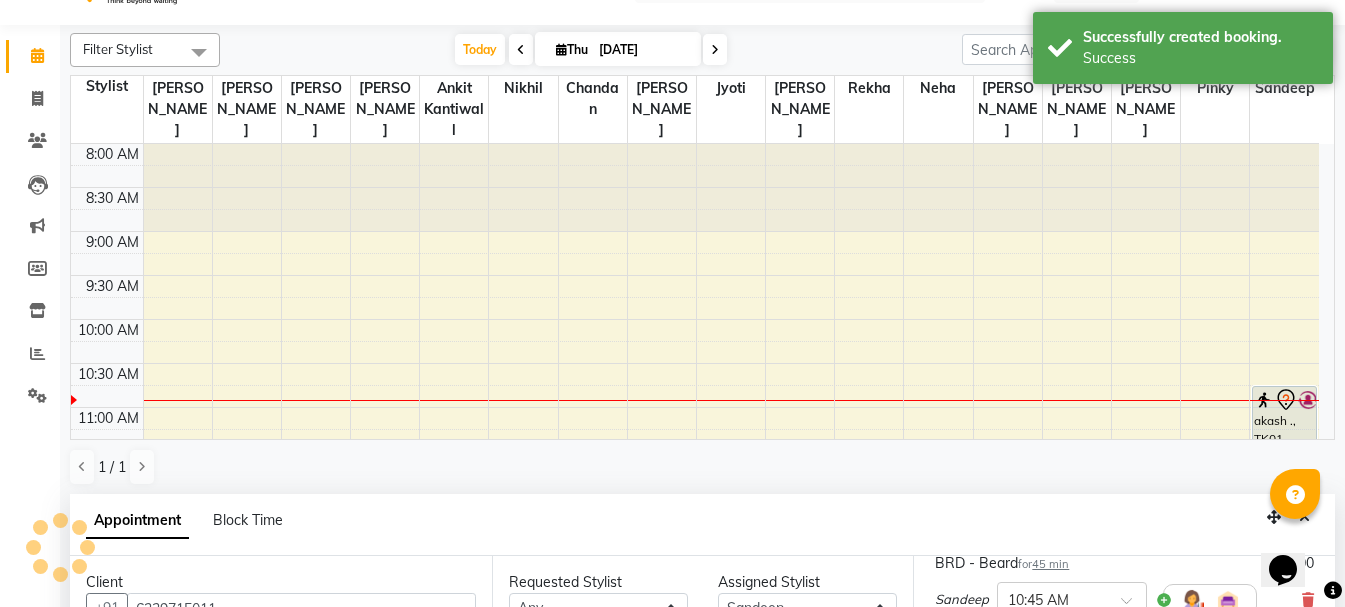 scroll, scrollTop: 0, scrollLeft: 0, axis: both 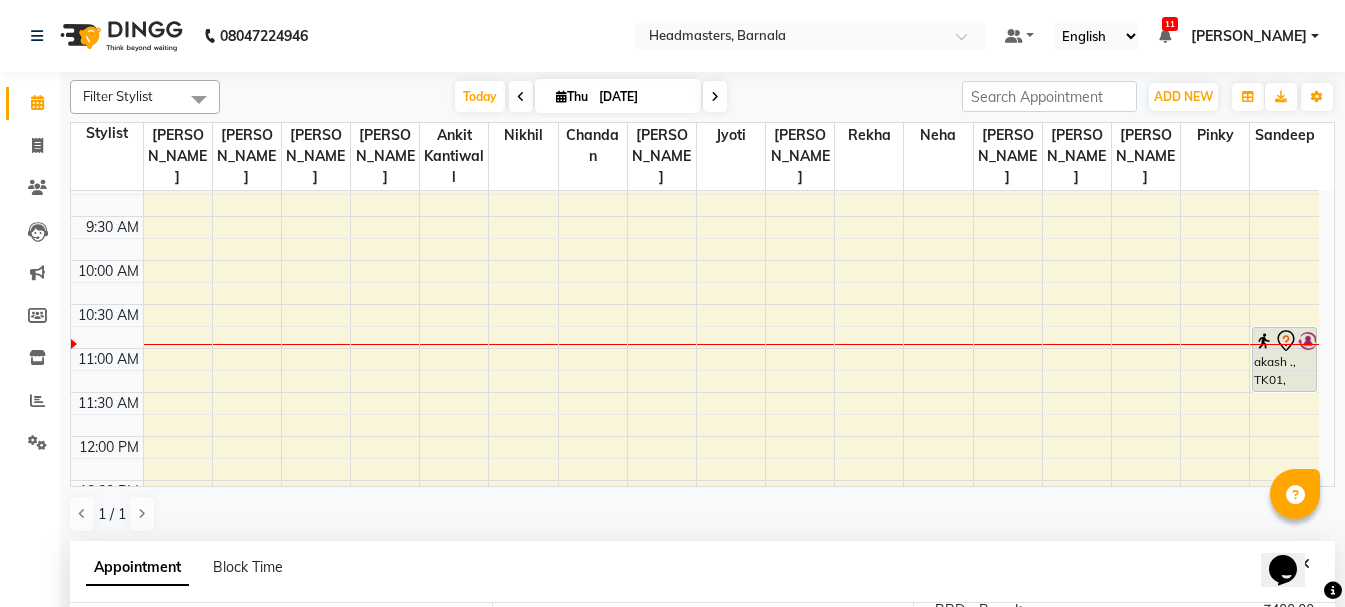 click at bounding box center [247, 344] 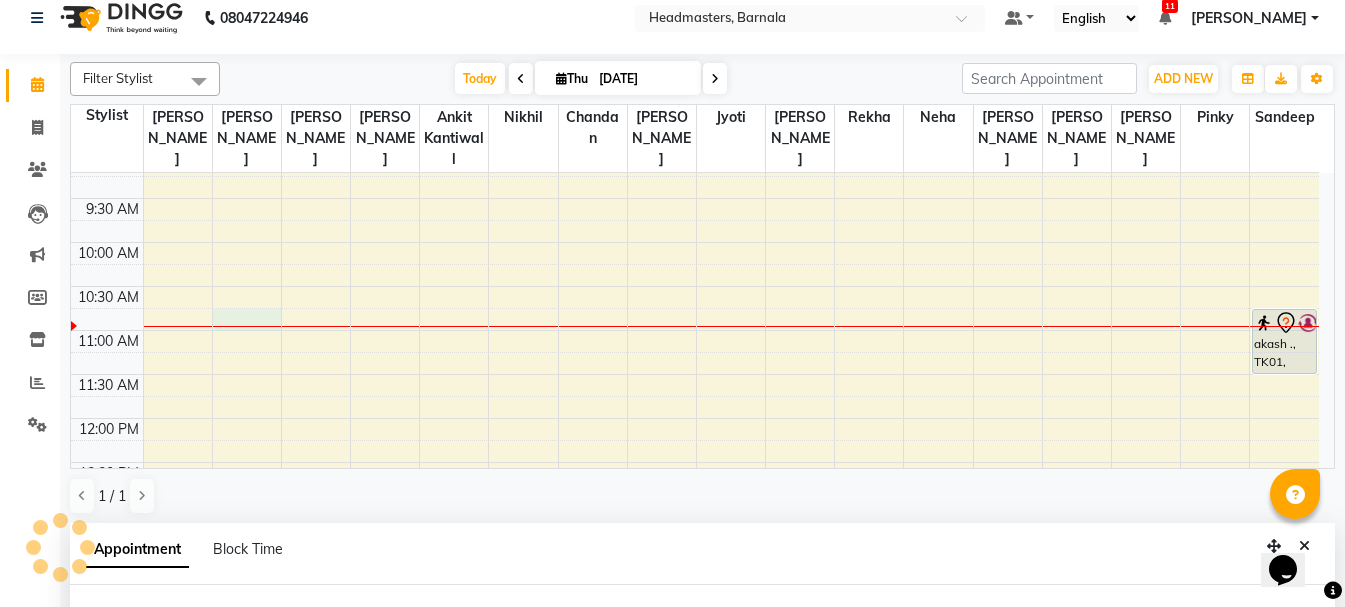 select on "67275" 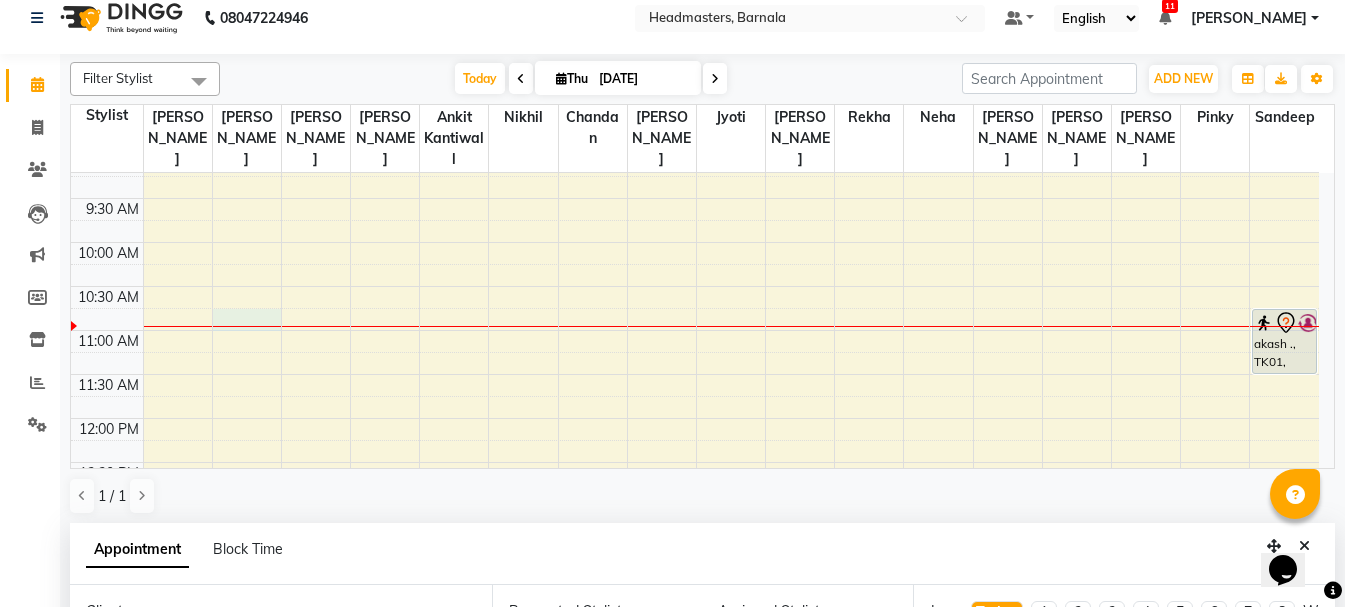 scroll, scrollTop: 389, scrollLeft: 0, axis: vertical 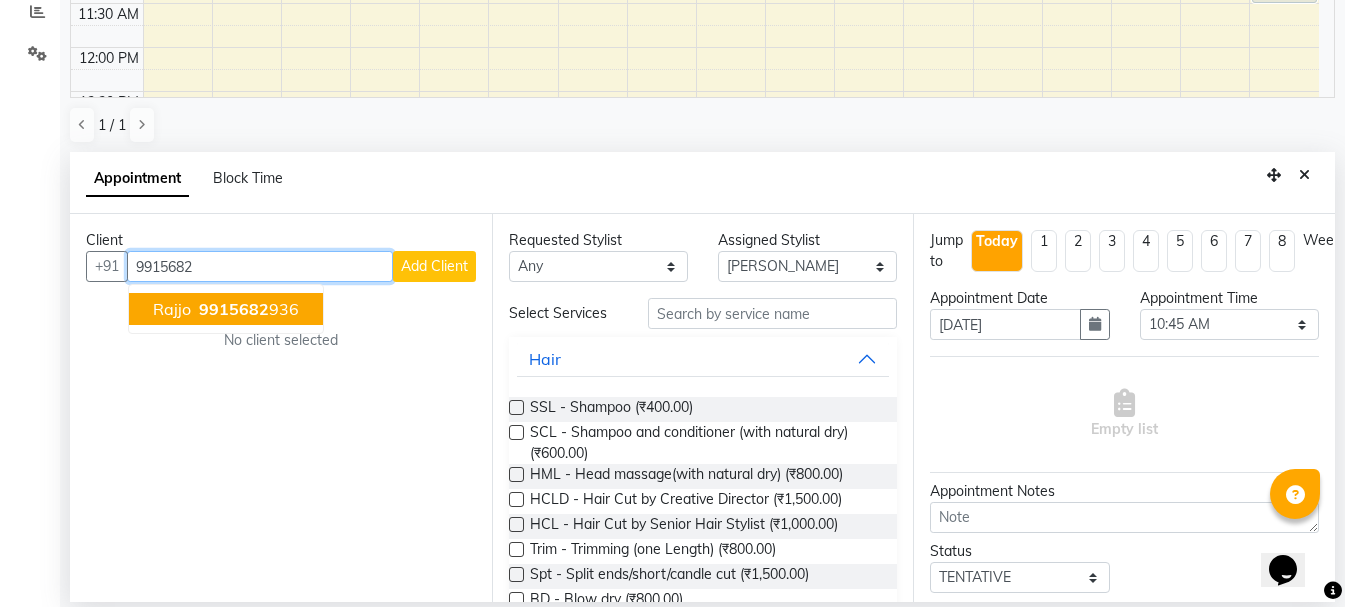 click on "Rajjo" at bounding box center [172, 309] 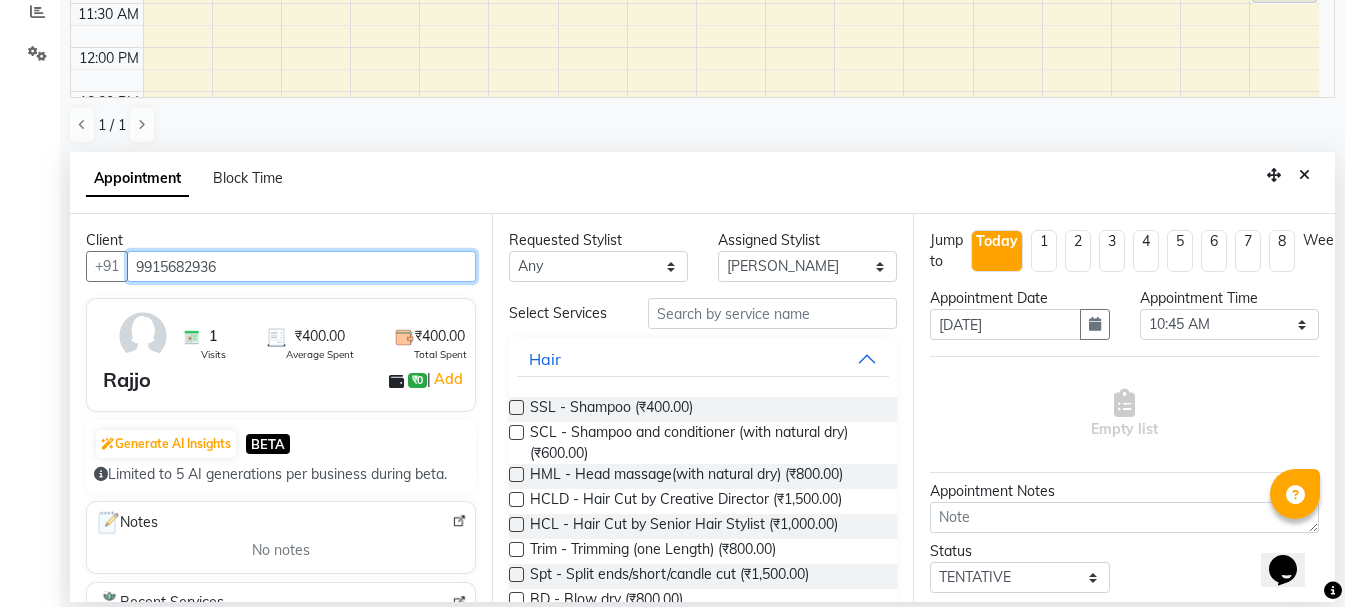 type on "9915682936" 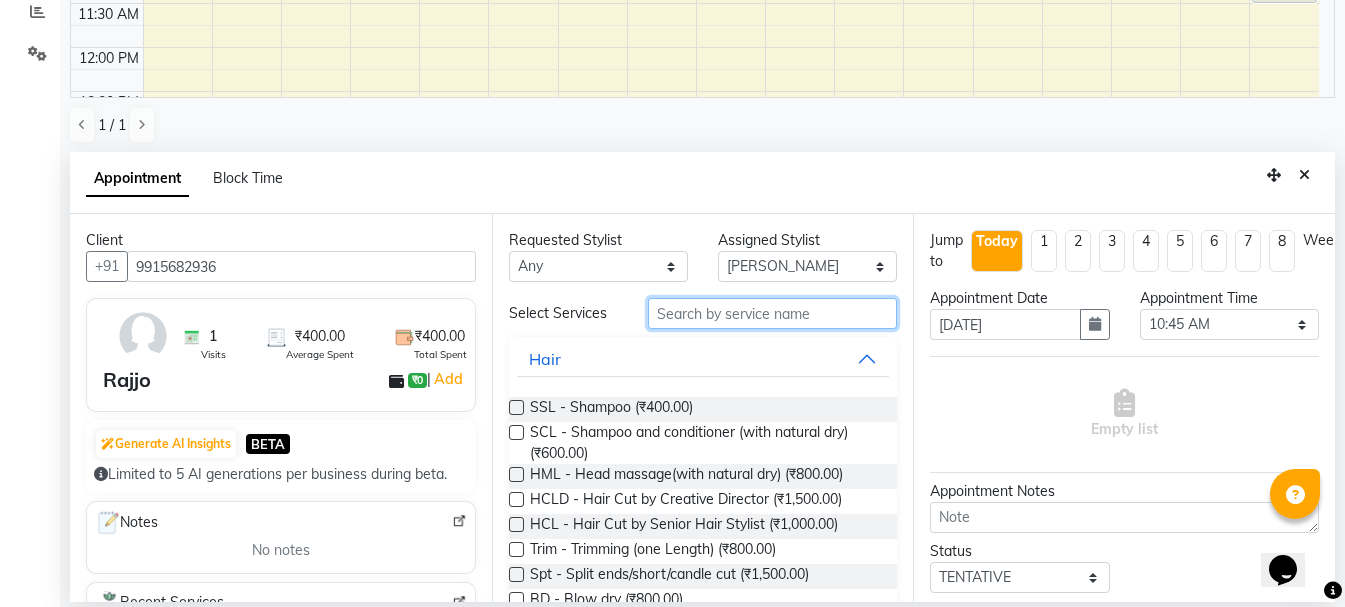 click at bounding box center (772, 313) 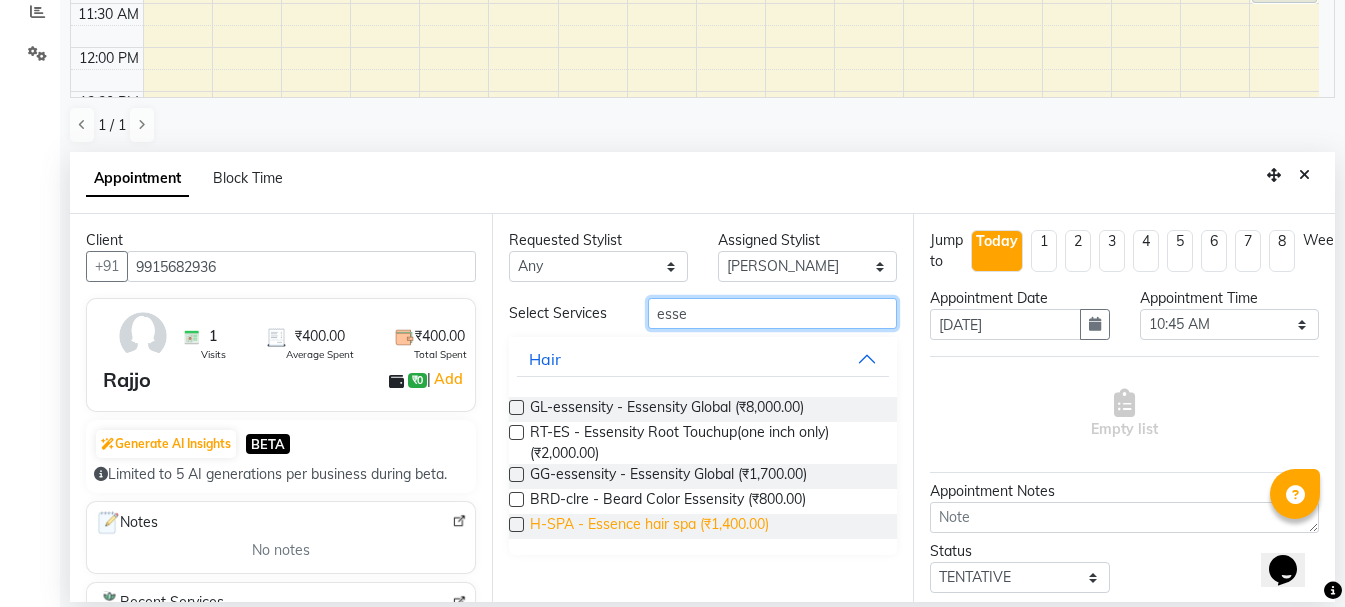 type on "esse" 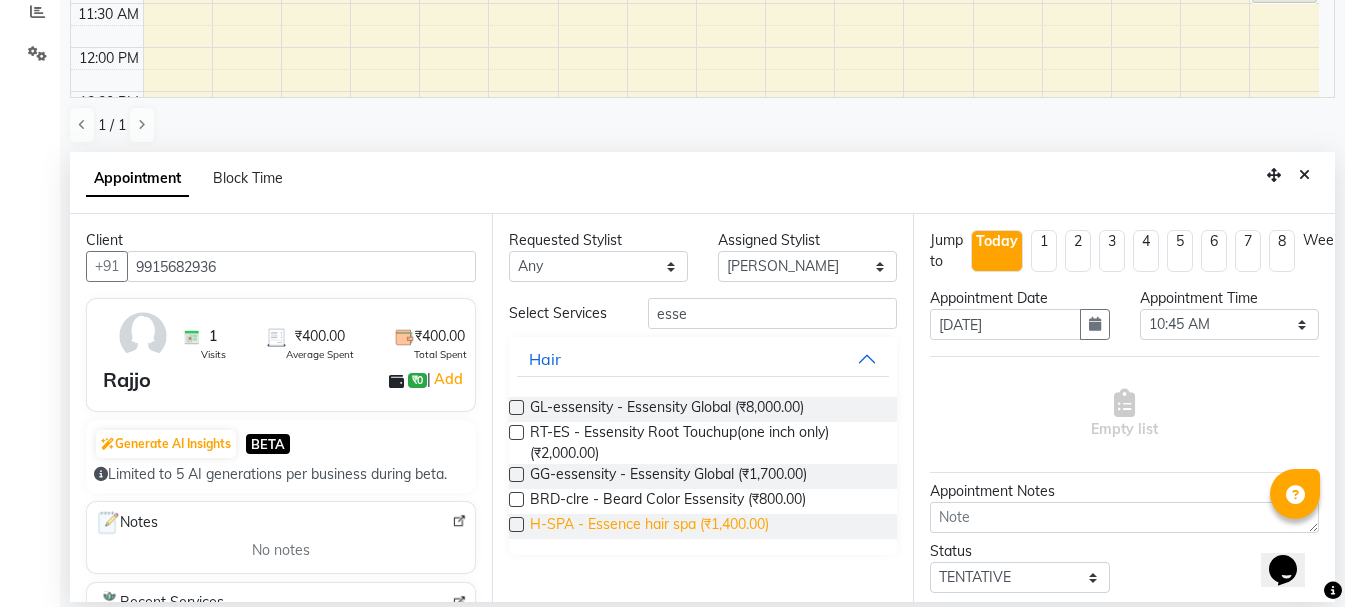 click on "H-SPA - Essence hair spa (₹1,400.00)" at bounding box center (649, 526) 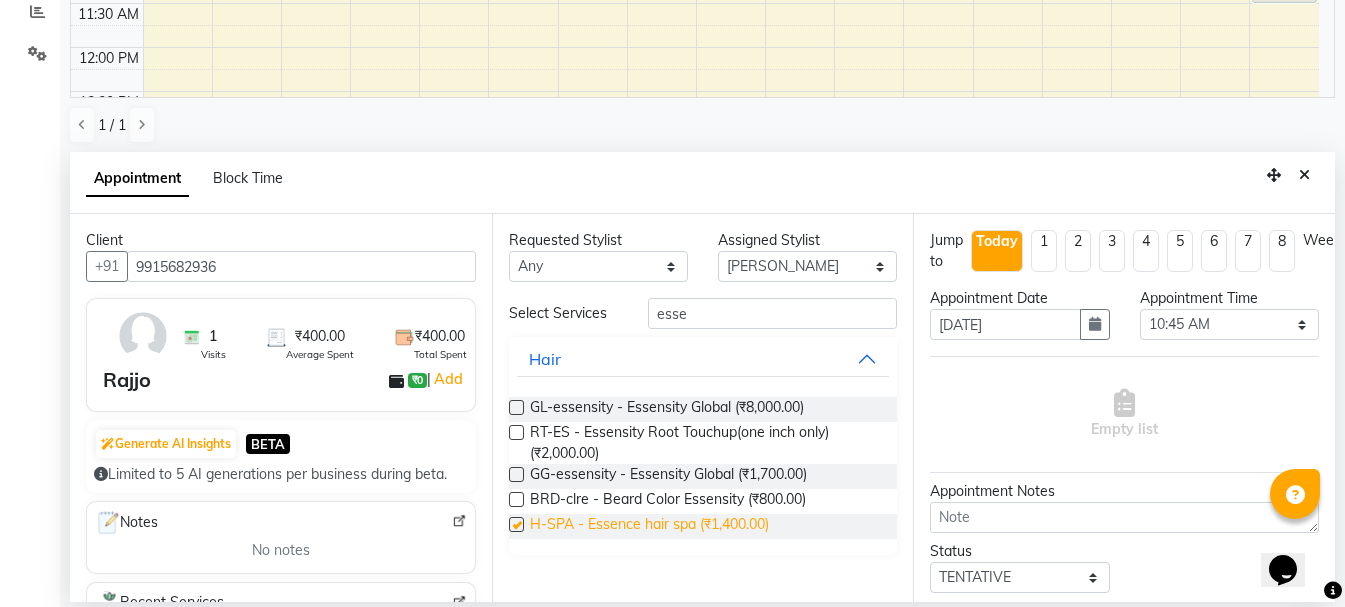 checkbox on "false" 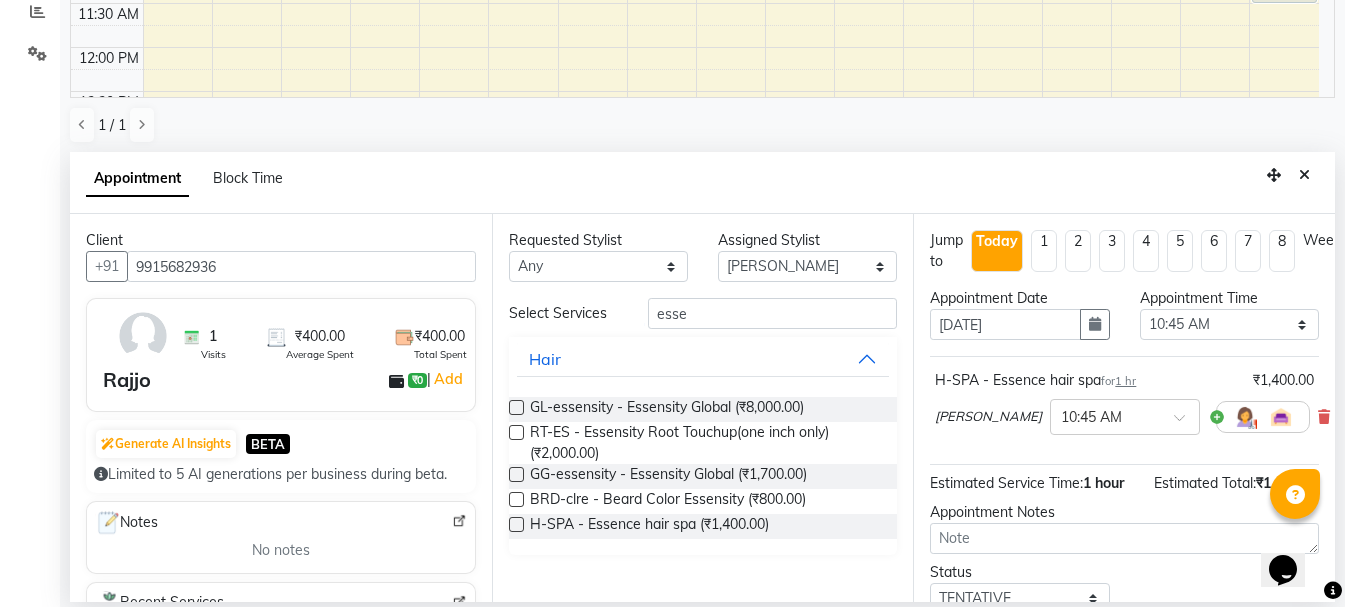 scroll, scrollTop: 174, scrollLeft: 0, axis: vertical 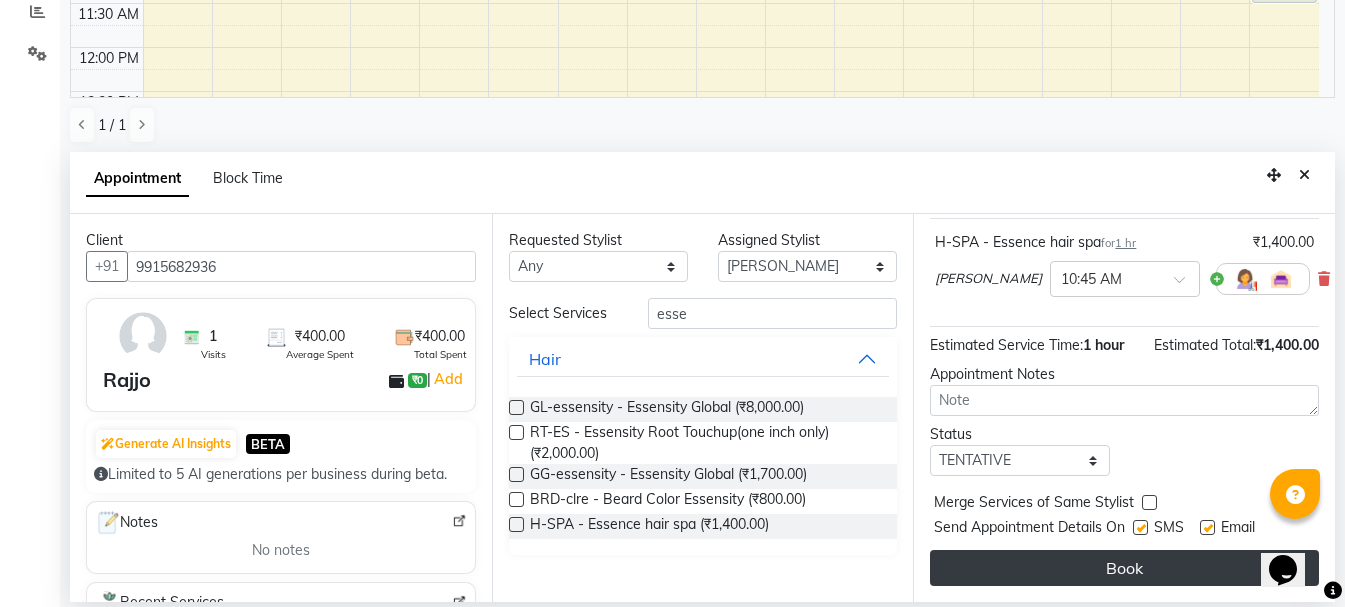 click on "Book" at bounding box center [1124, 568] 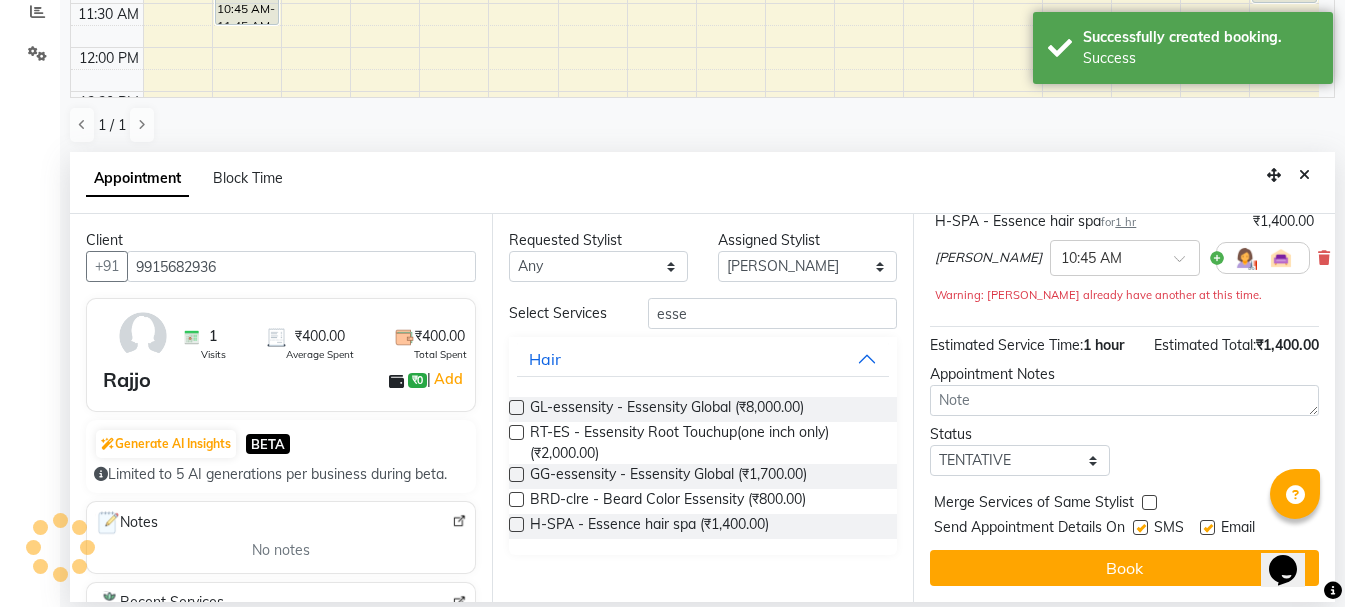 scroll, scrollTop: 0, scrollLeft: 0, axis: both 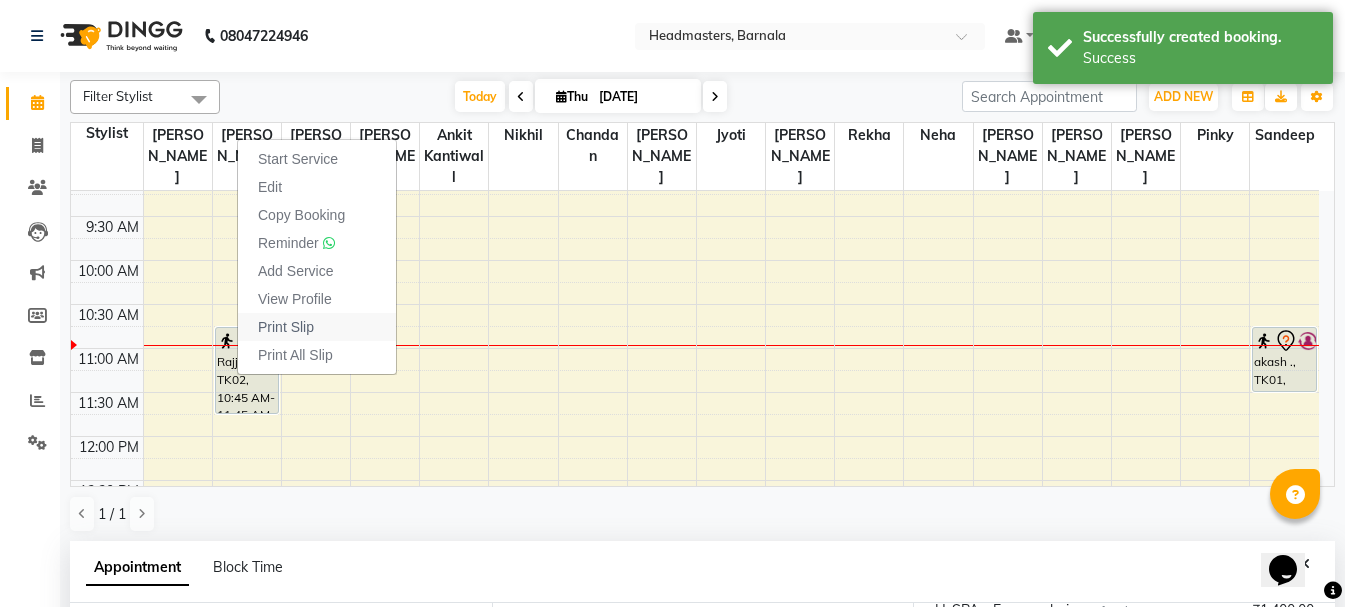 click on "Print Slip" at bounding box center (317, 327) 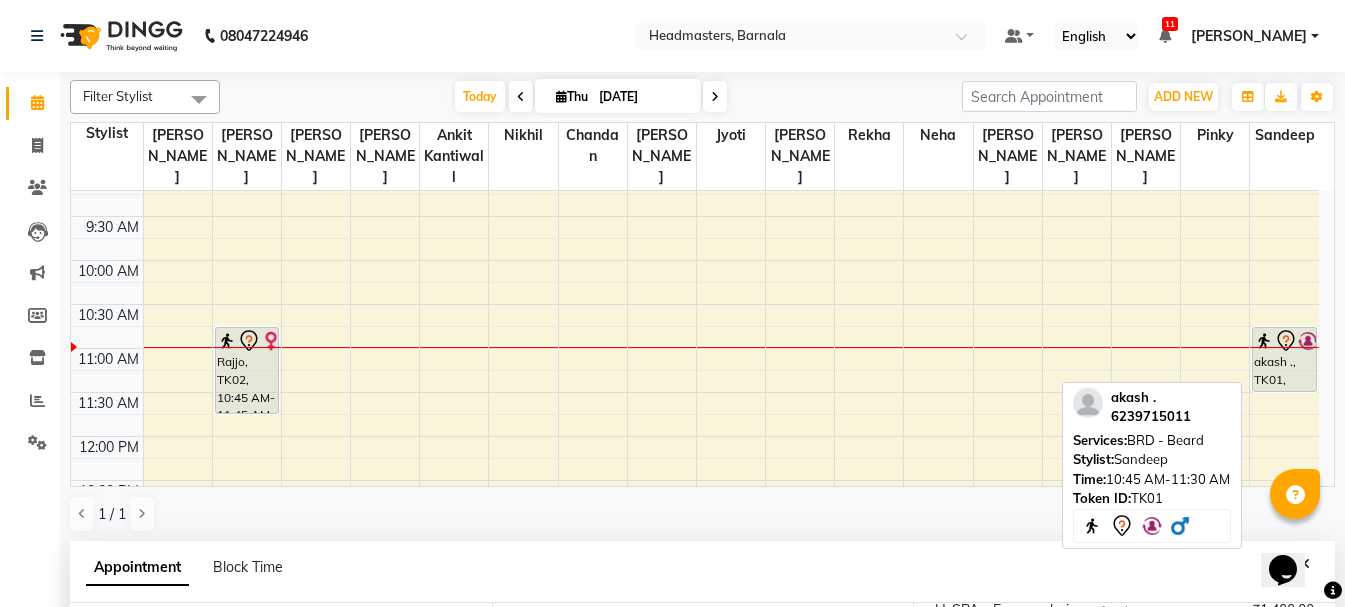 click on "akash ., TK01, 10:45 AM-11:30 AM, BRD - [PERSON_NAME]" at bounding box center [1284, 359] 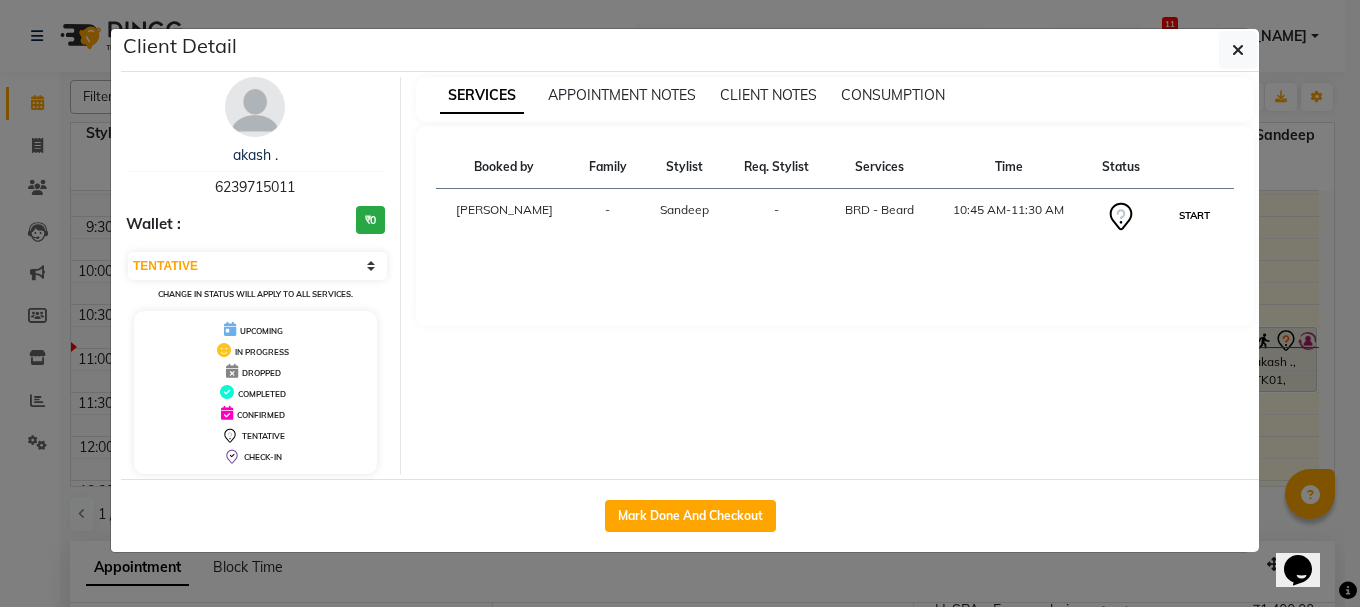 click on "START" at bounding box center [1194, 215] 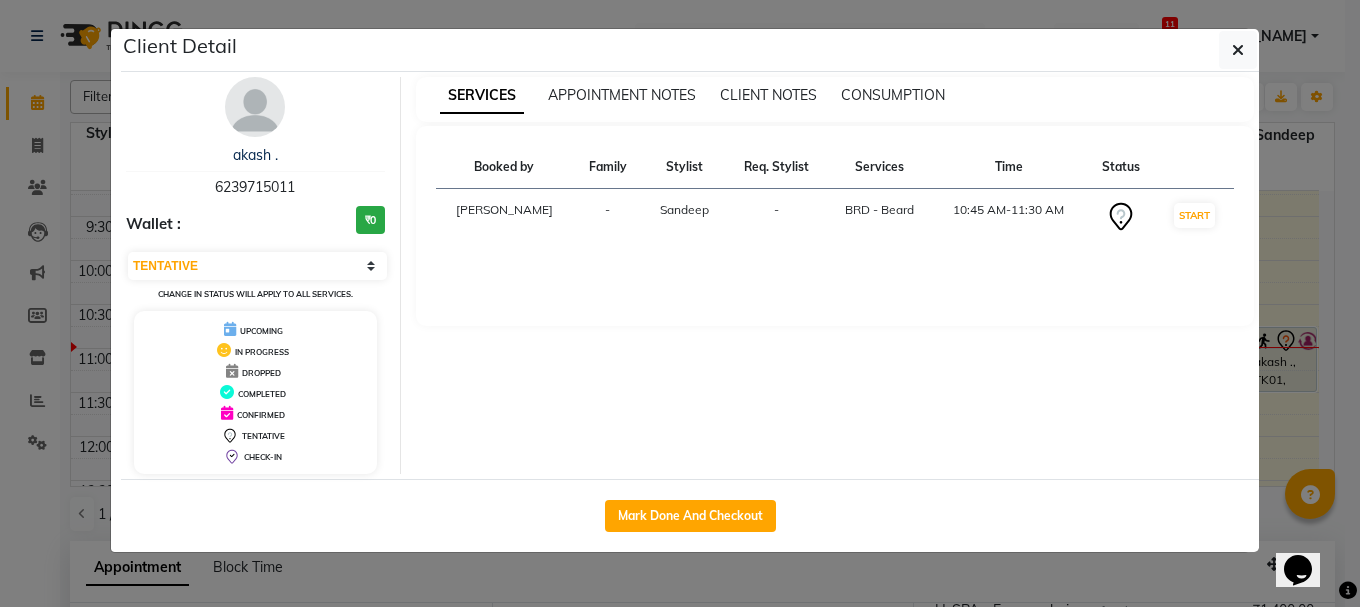 select on "1" 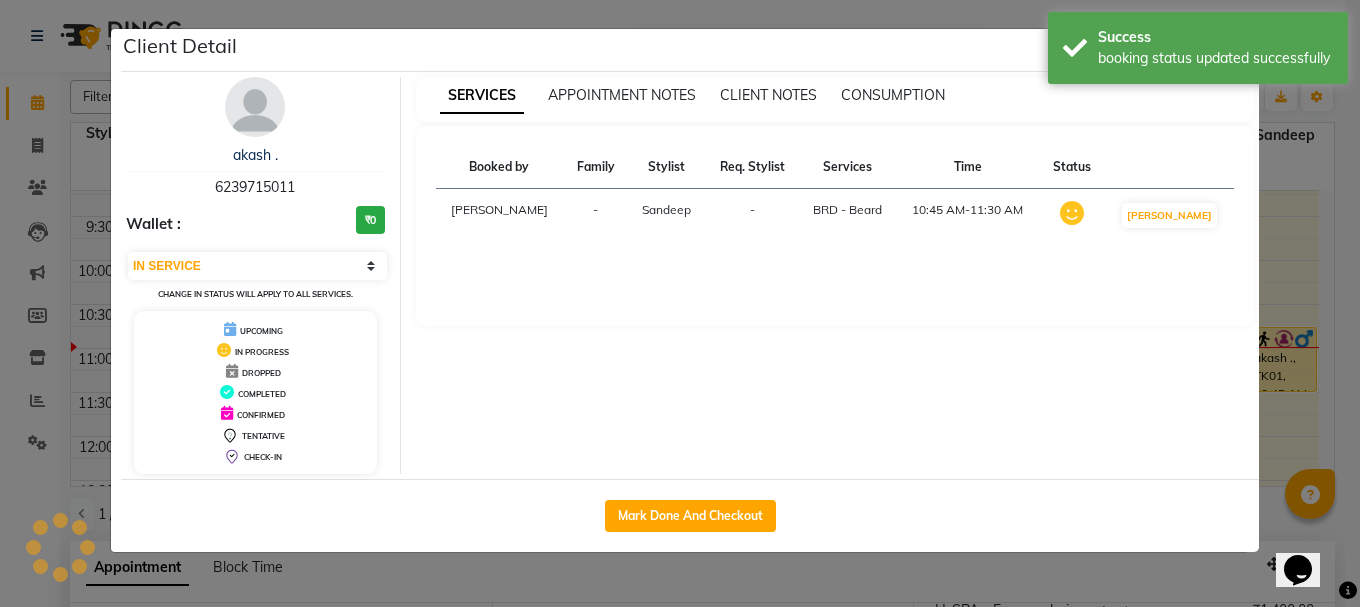 click on "Client Detail  akash .   6239715011 Wallet : ₹0 Select IN SERVICE CONFIRMED TENTATIVE CHECK IN MARK DONE UPCOMING Change in status will apply to all services. UPCOMING IN PROGRESS DROPPED COMPLETED CONFIRMED TENTATIVE CHECK-IN SERVICES APPOINTMENT NOTES CLIENT NOTES CONSUMPTION Booked by Family Stylist Req. Stylist Services Time Status  [PERSON_NAME] -  BRD - [PERSON_NAME]   10:45 AM-11:30 AM   MARK DONE   Mark Done And Checkout" 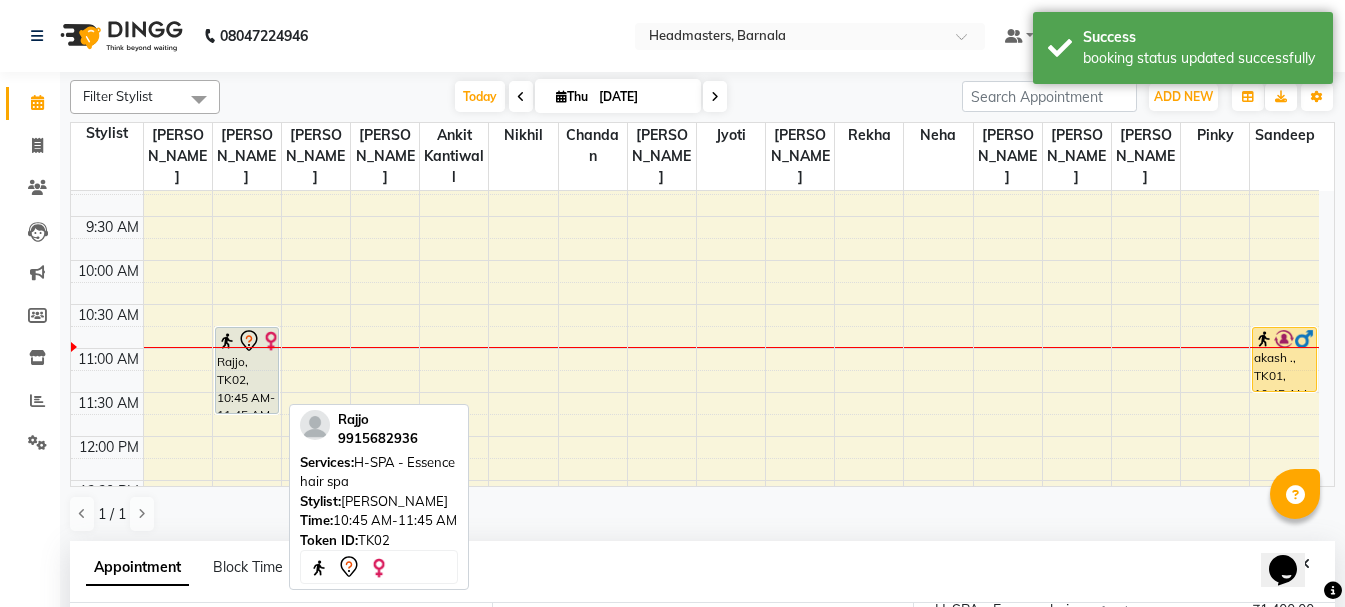 click on "Rajjo, TK02, 10:45 AM-11:45 AM, H-SPA - Essence hair spa" at bounding box center [247, 370] 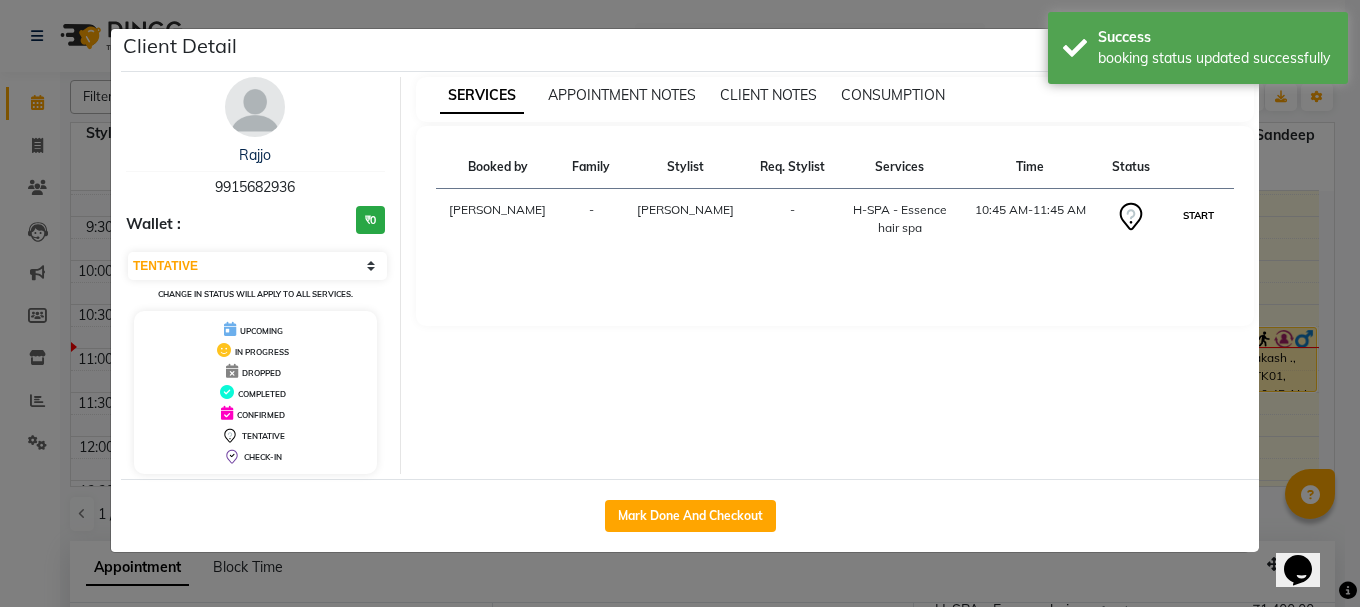click on "START" at bounding box center [1198, 215] 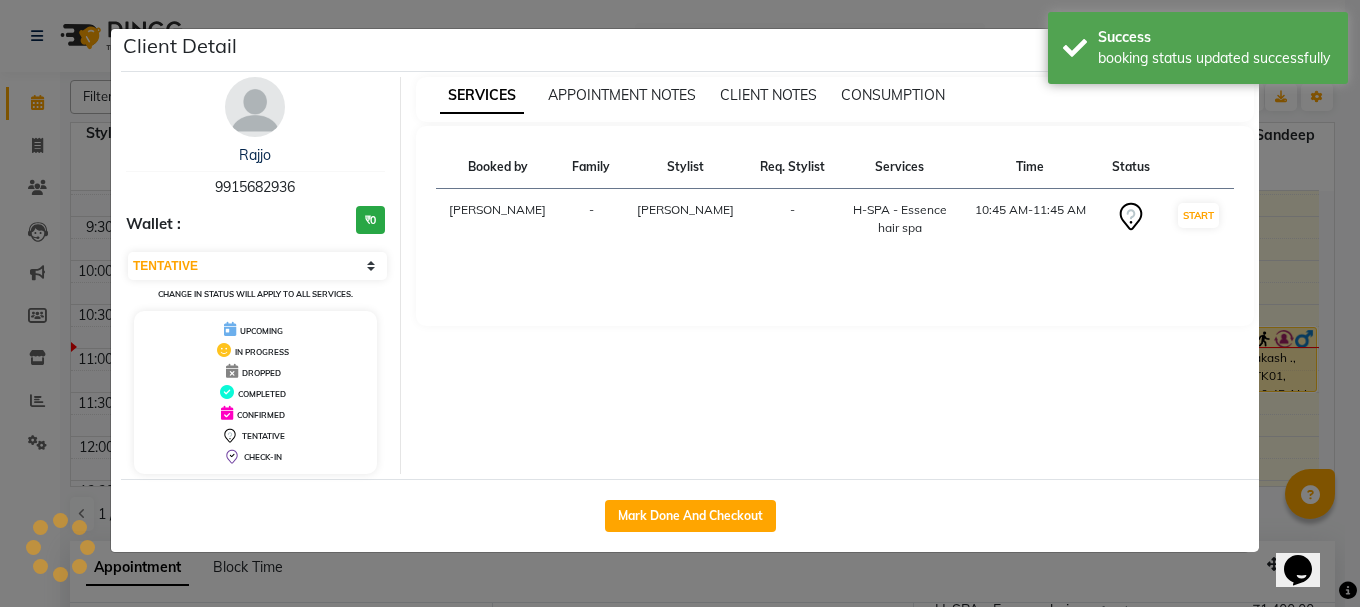 select on "1" 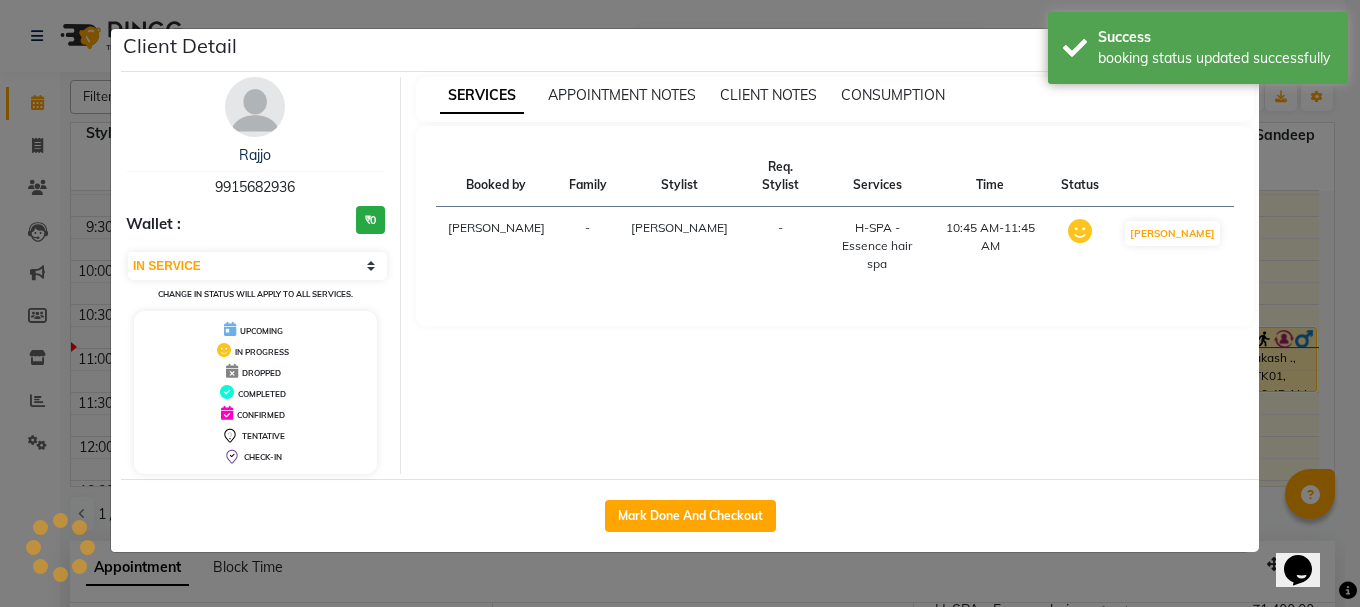 click on "Client Detail  Rajjo    9915682936 Wallet : ₹0 Select IN SERVICE CONFIRMED TENTATIVE CHECK IN MARK DONE UPCOMING Change in status will apply to all services. UPCOMING IN PROGRESS DROPPED COMPLETED CONFIRMED TENTATIVE CHECK-IN SERVICES APPOINTMENT NOTES CLIENT NOTES CONSUMPTION Booked by Family Stylist Req. Stylist Services Time Status  [PERSON_NAME] -  H-SPA - Essence hair spa   10:45 AM-11:45 AM   MARK DONE   Mark Done And Checkout" 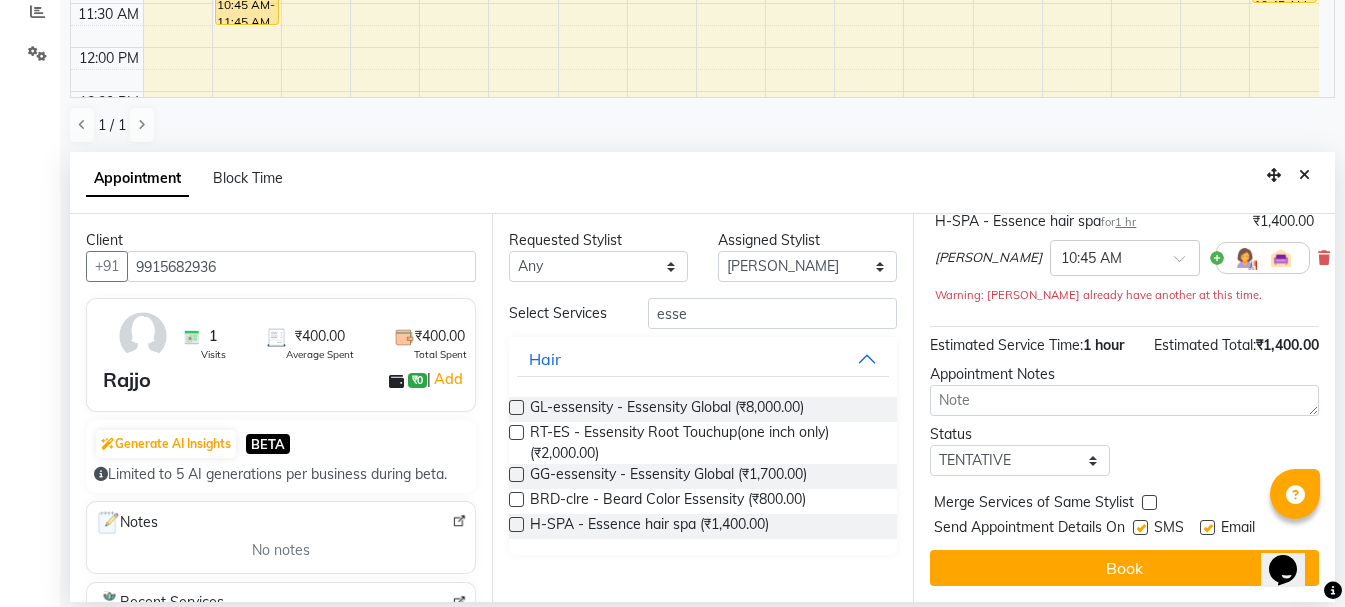 scroll, scrollTop: 0, scrollLeft: 0, axis: both 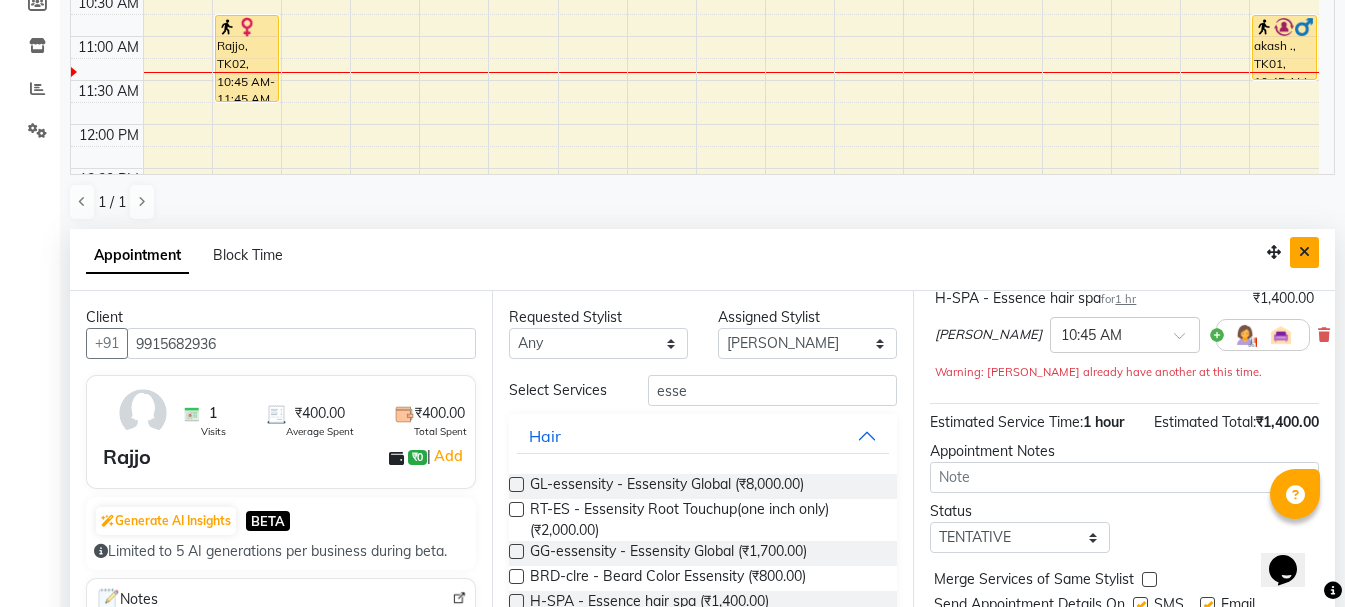 click at bounding box center (1304, 252) 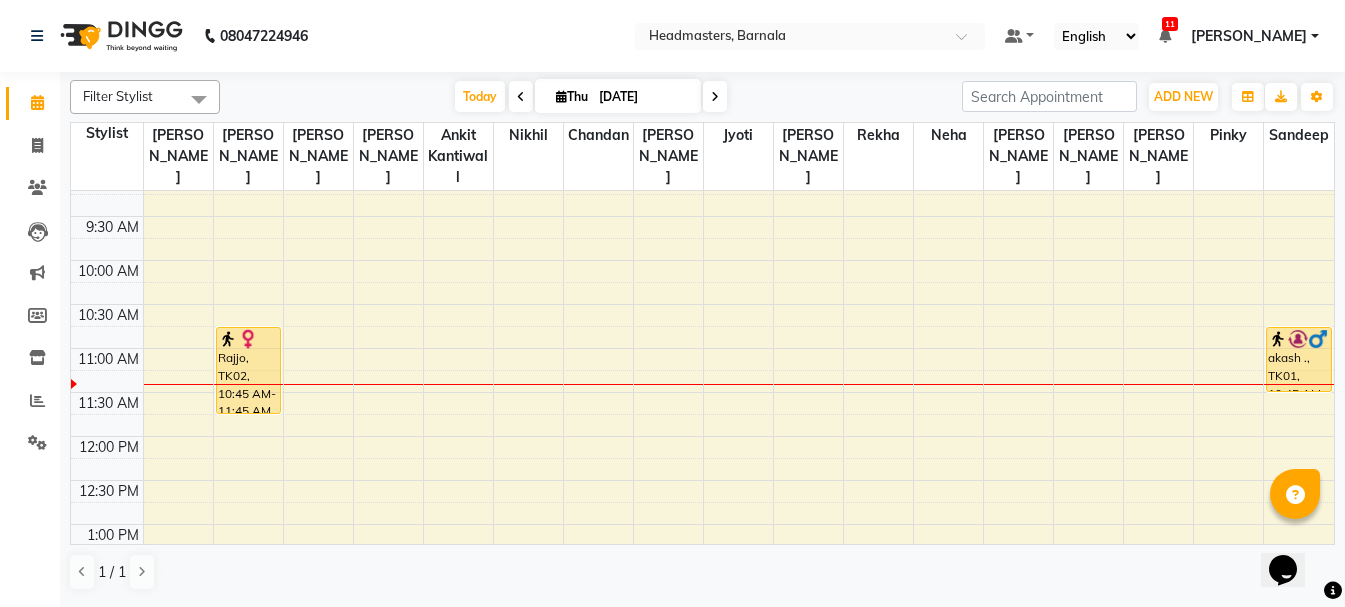 scroll, scrollTop: 0, scrollLeft: 0, axis: both 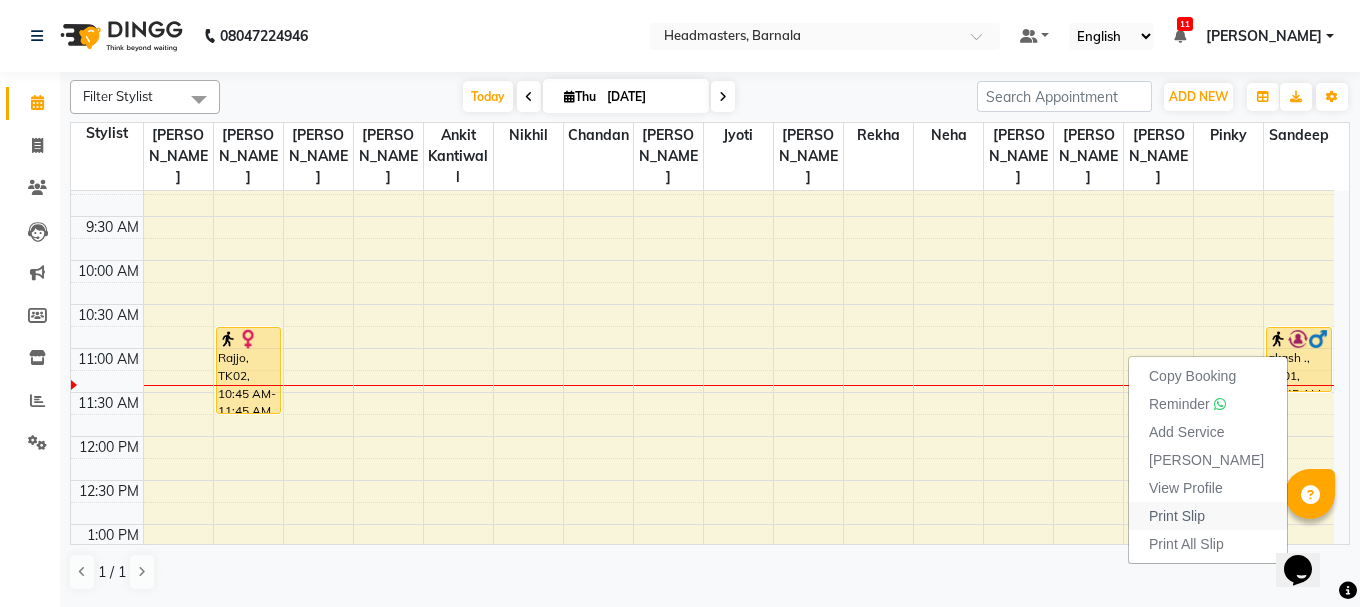 click on "Print Slip" at bounding box center (1208, 516) 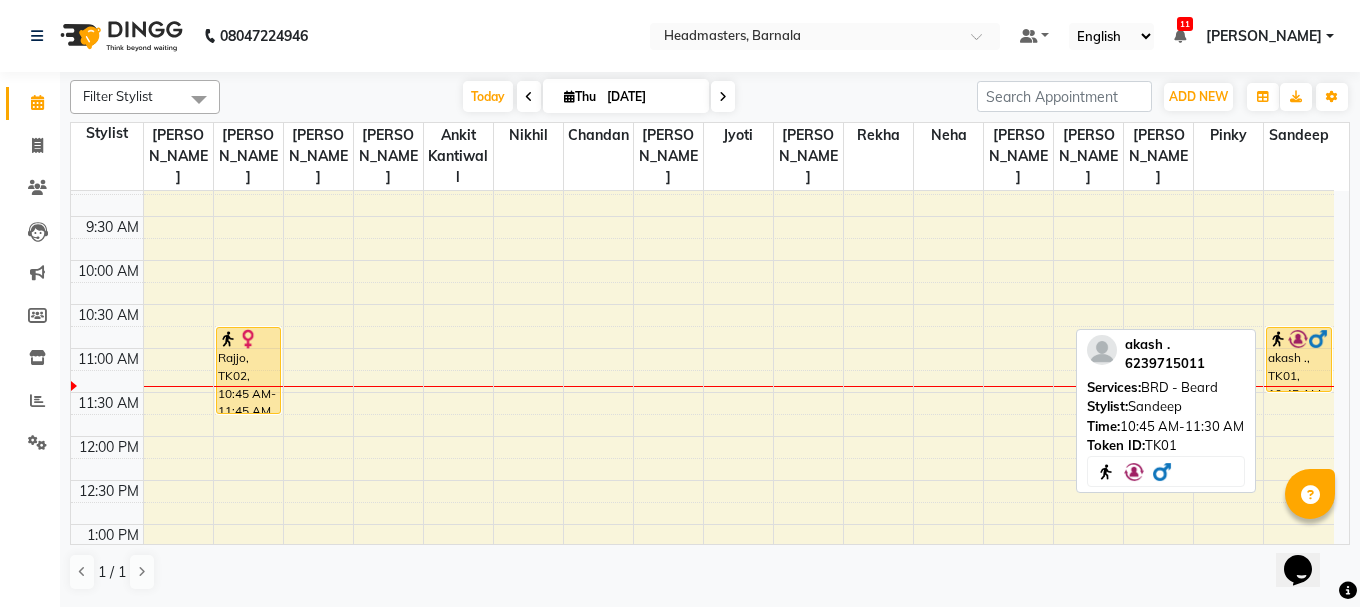 click on "akash ., TK01, 10:45 AM-11:30 AM, BRD - [PERSON_NAME]" at bounding box center (1299, 359) 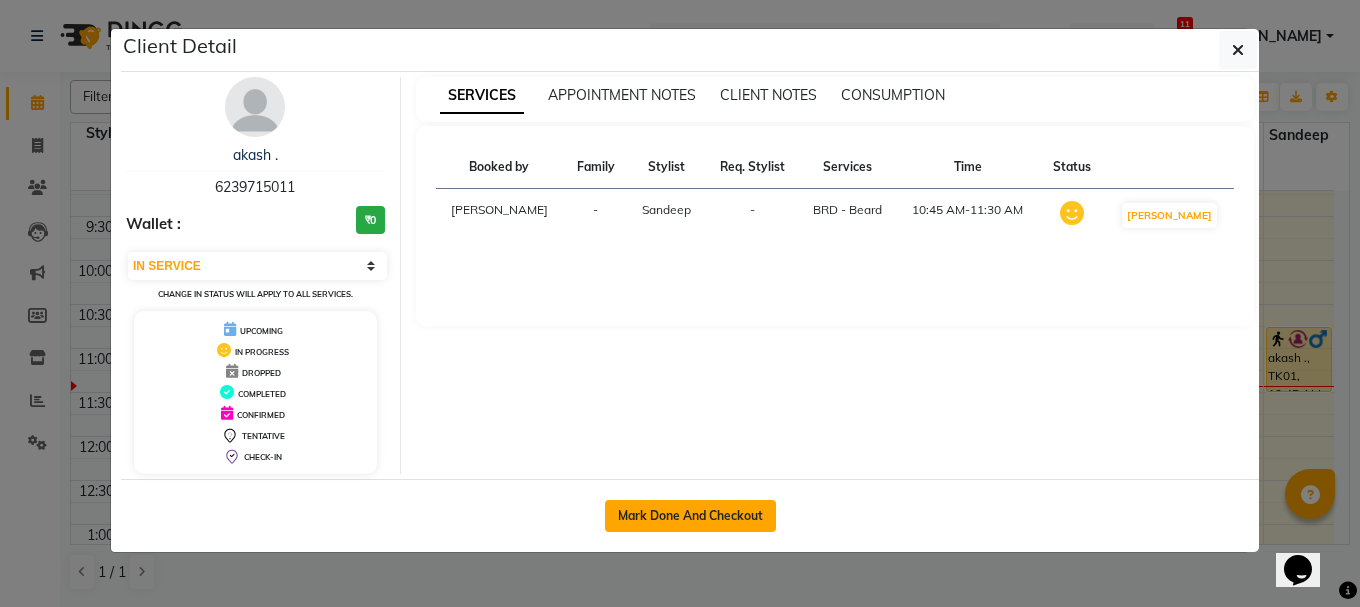 click on "Mark Done And Checkout" 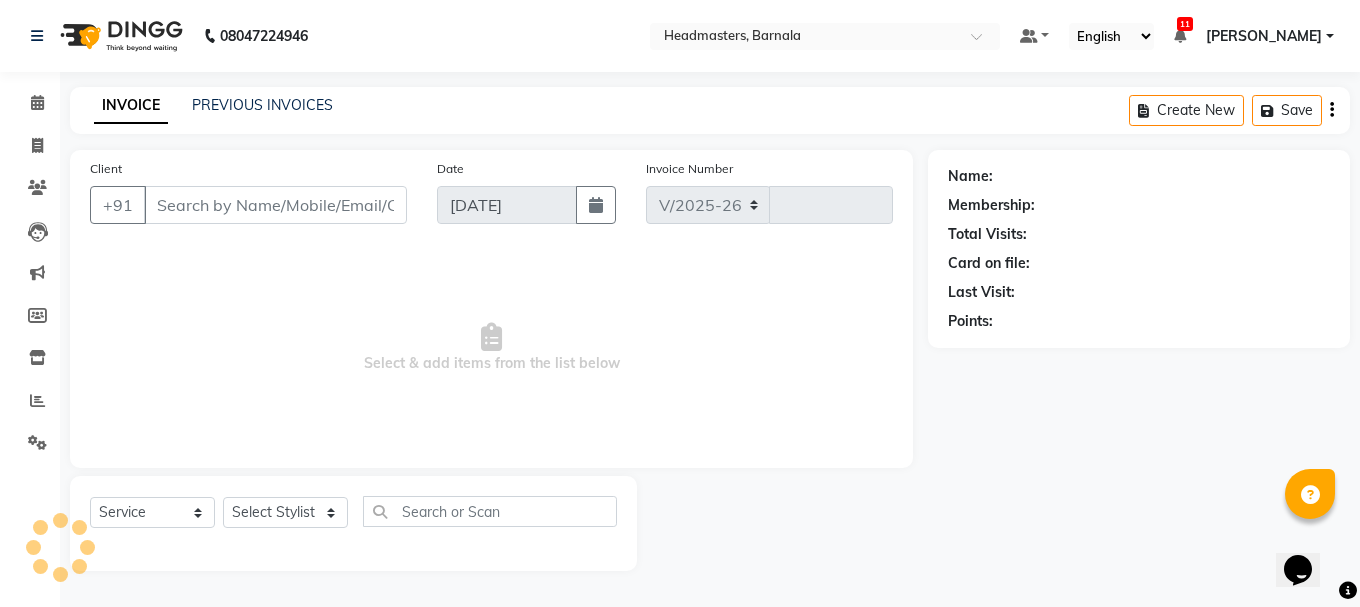 select on "7526" 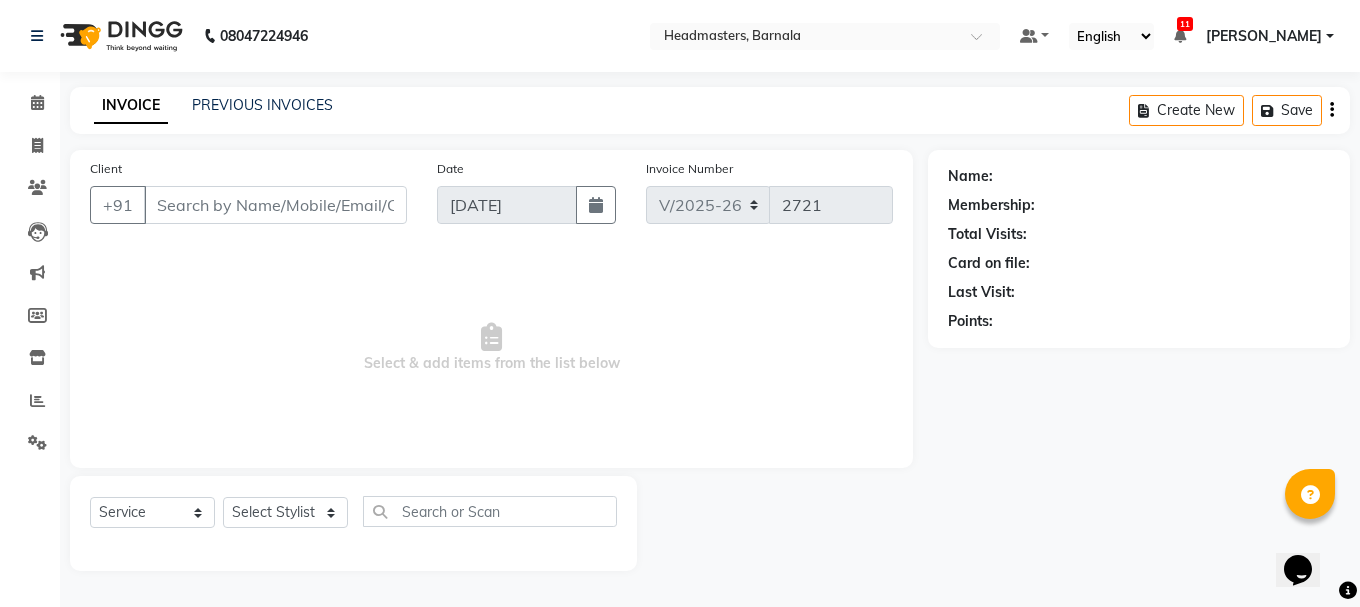 type on "6239715011" 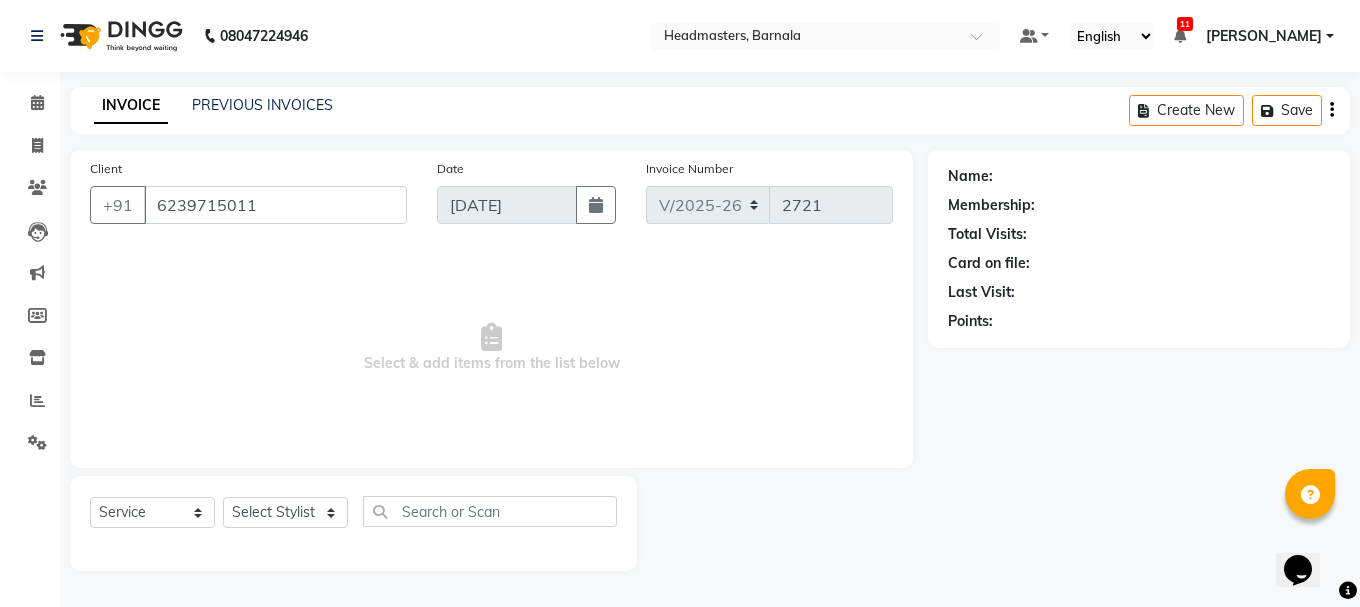 select on "71857" 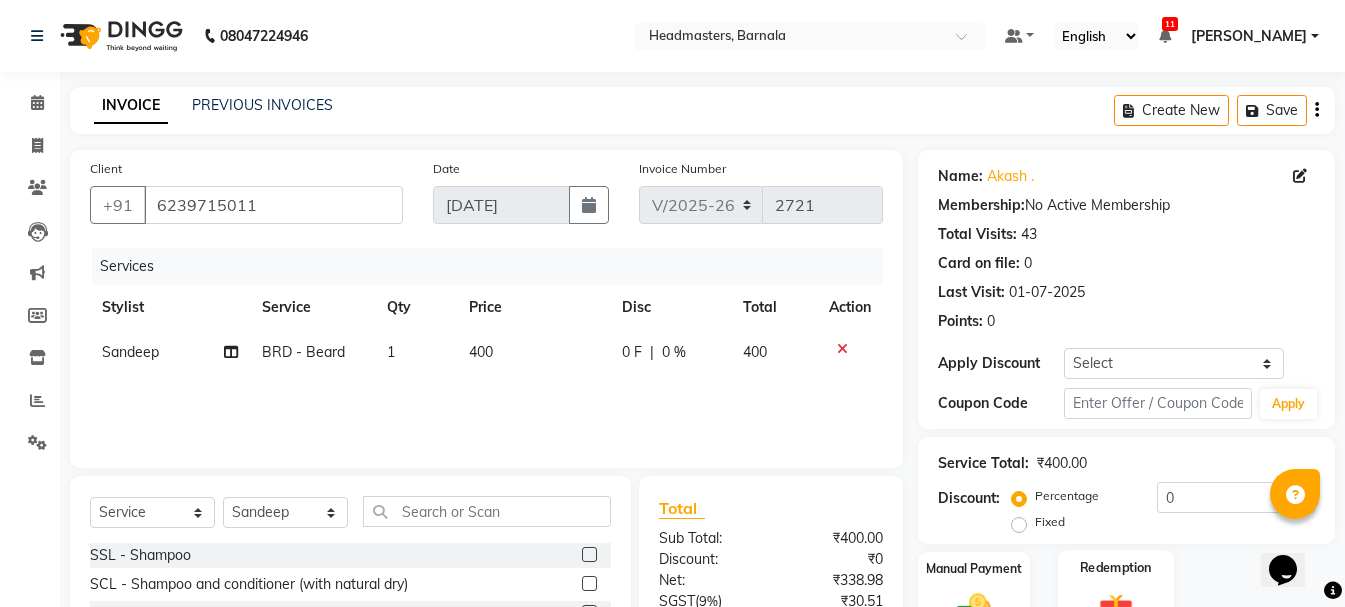 scroll, scrollTop: 194, scrollLeft: 0, axis: vertical 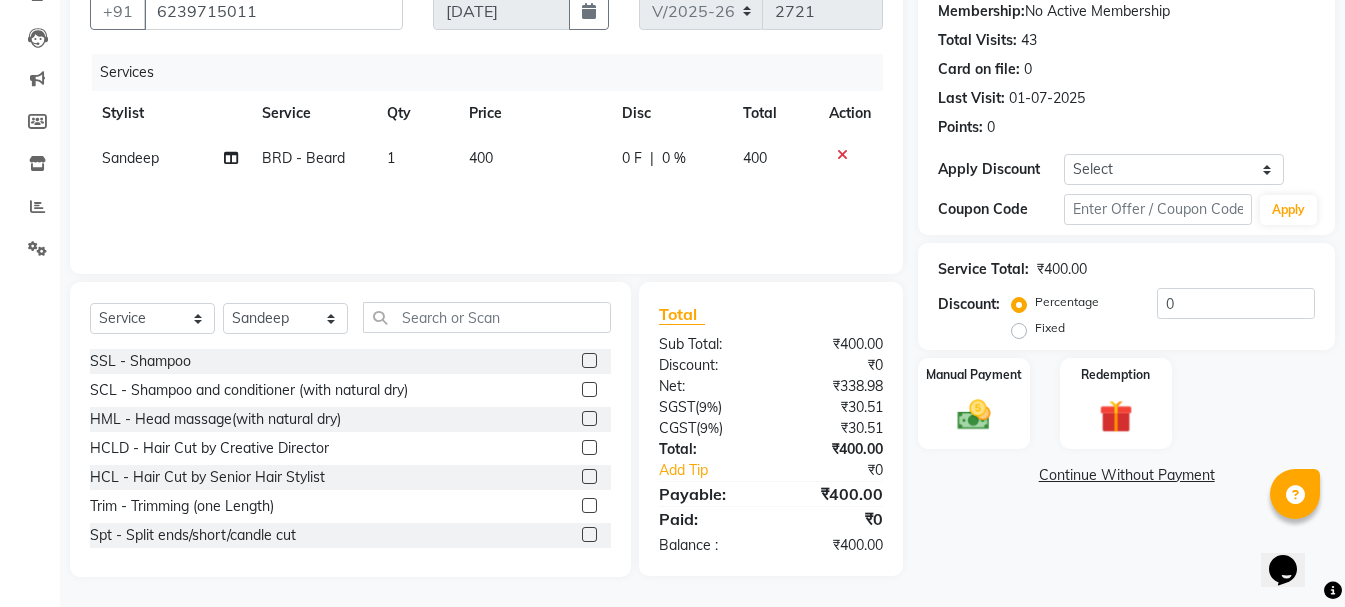 click on "Fixed" 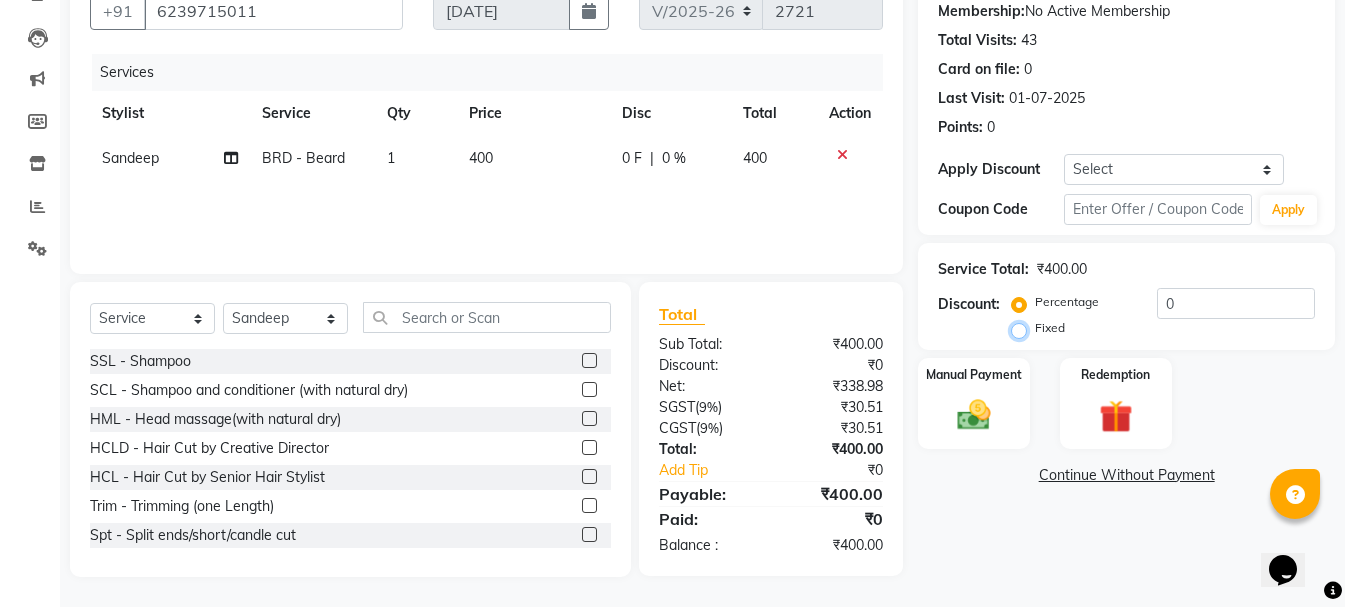 click on "Fixed" at bounding box center [1023, 328] 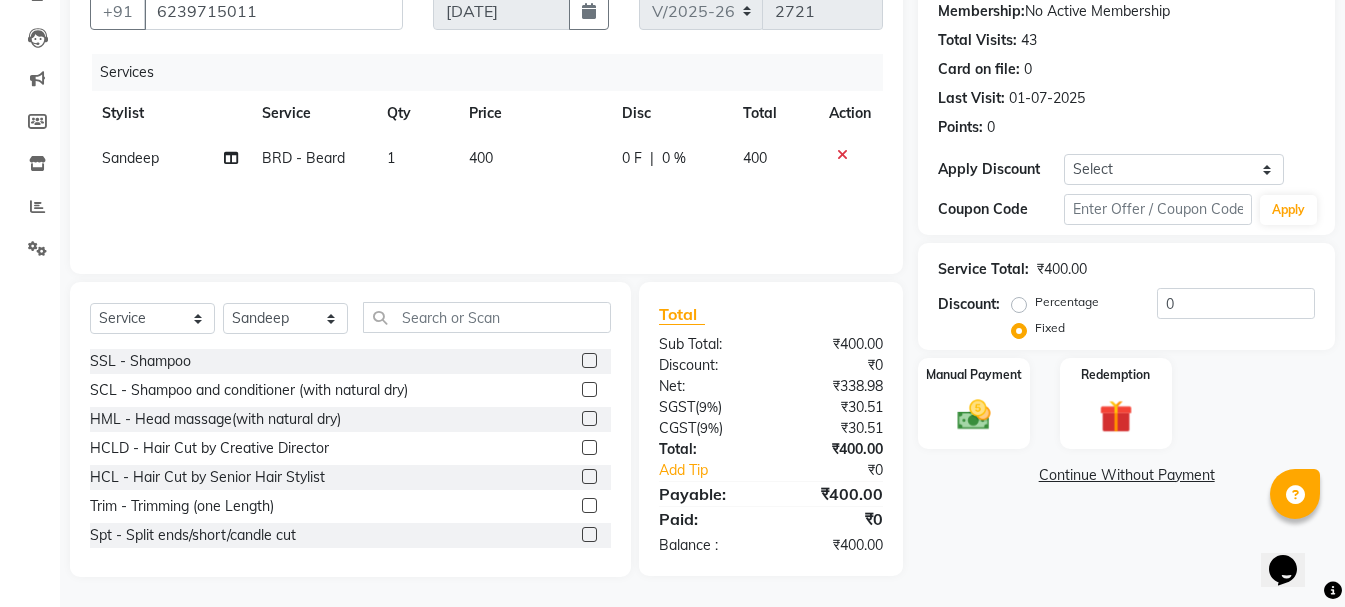 click on "Percentage   Fixed" 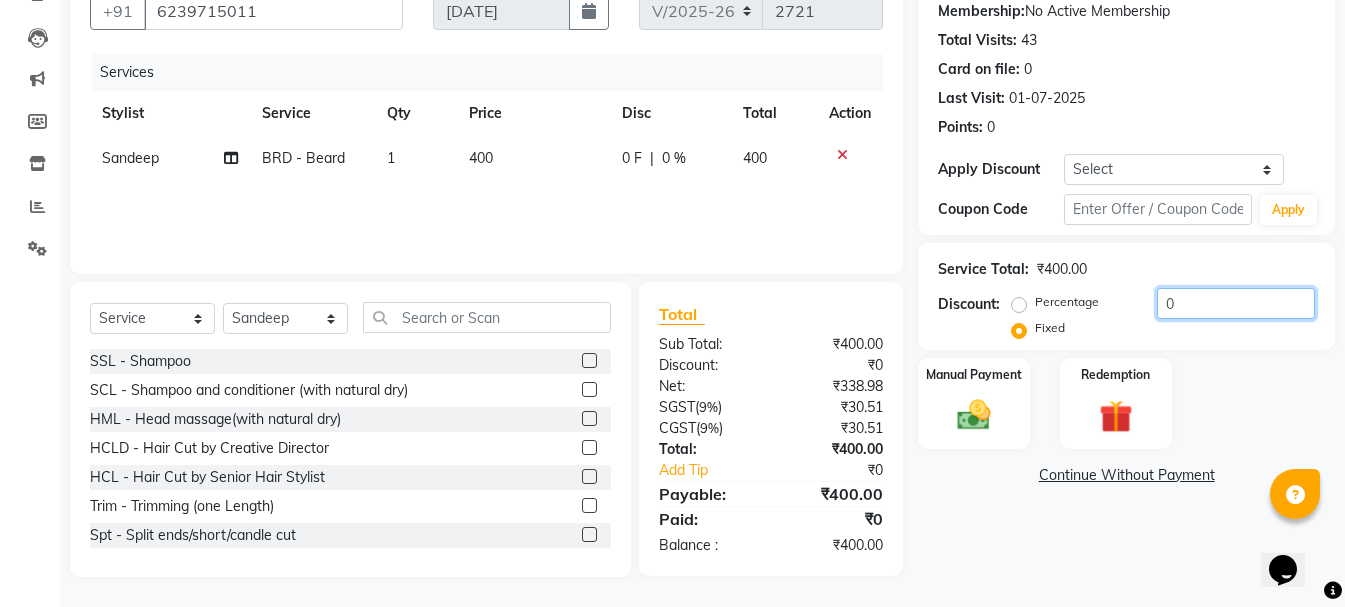click on "0" 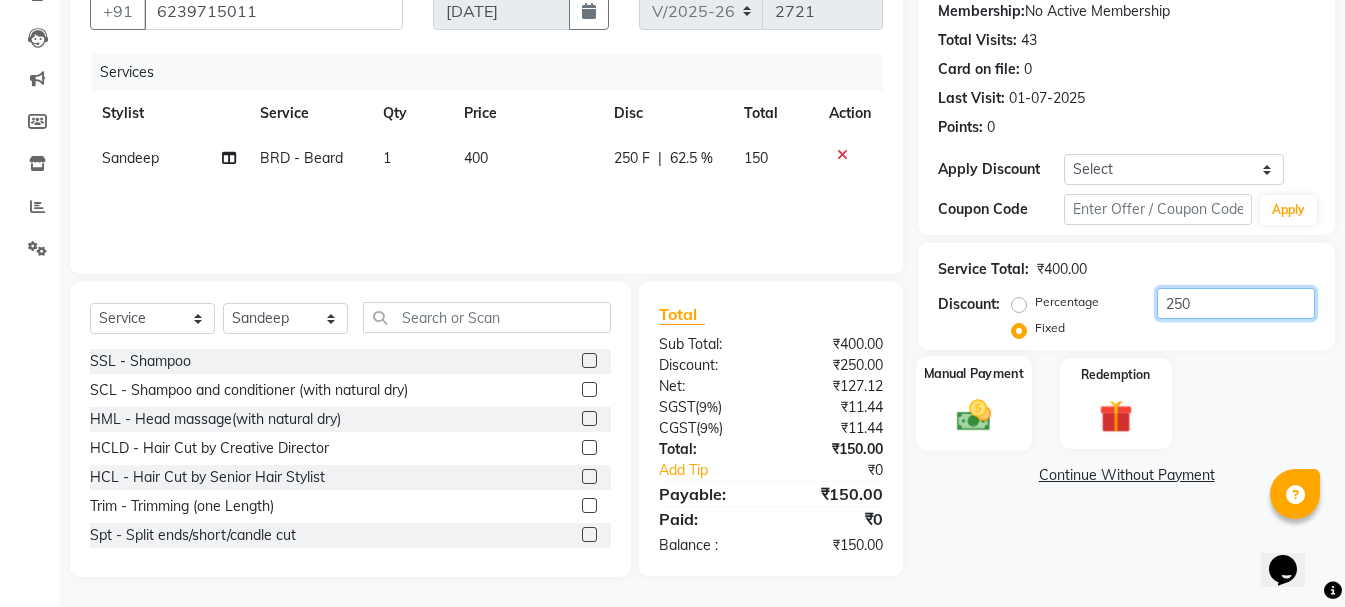 type on "250" 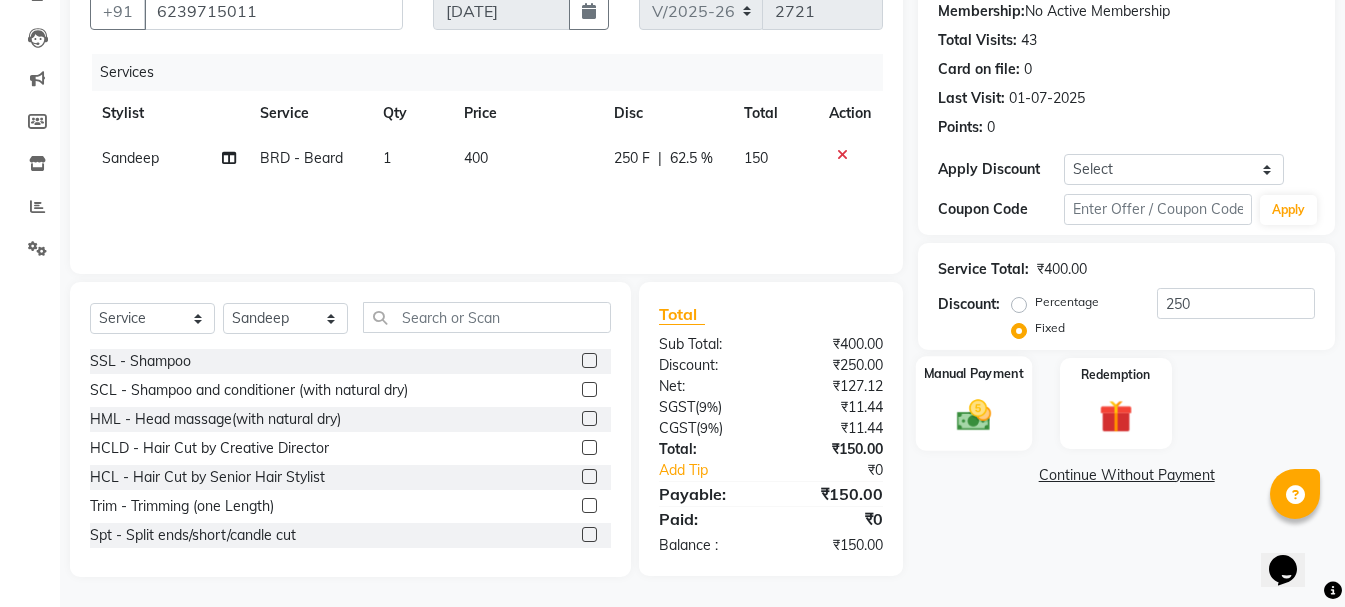 click 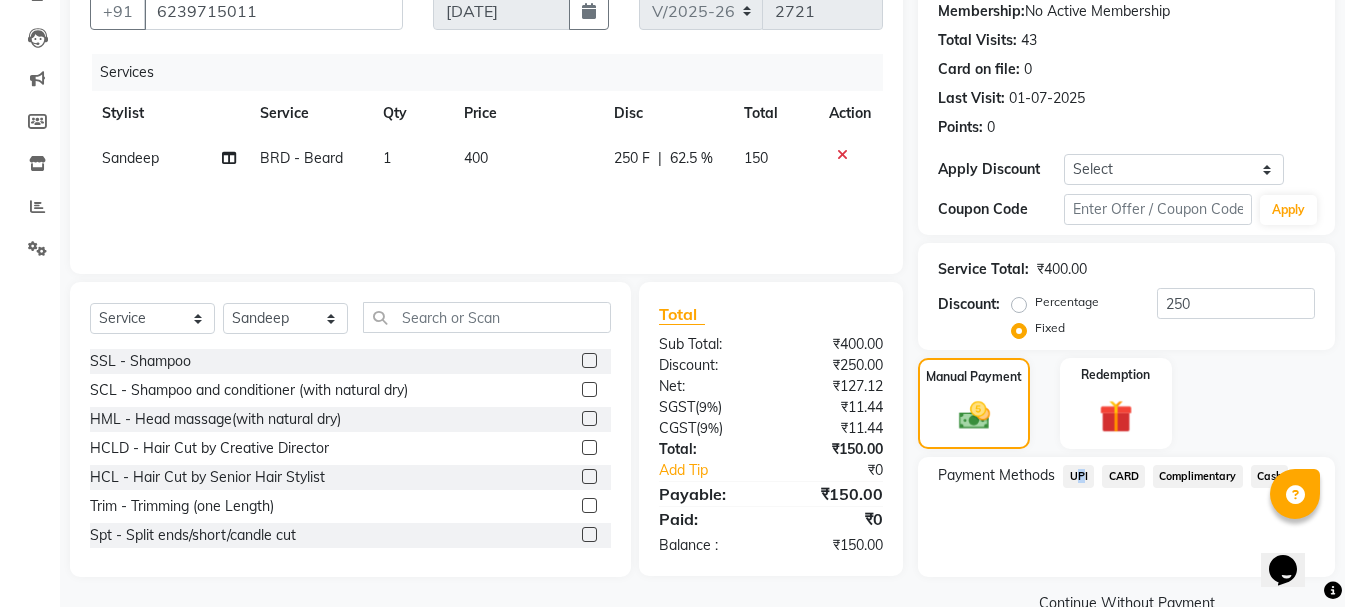 click on "UPI" 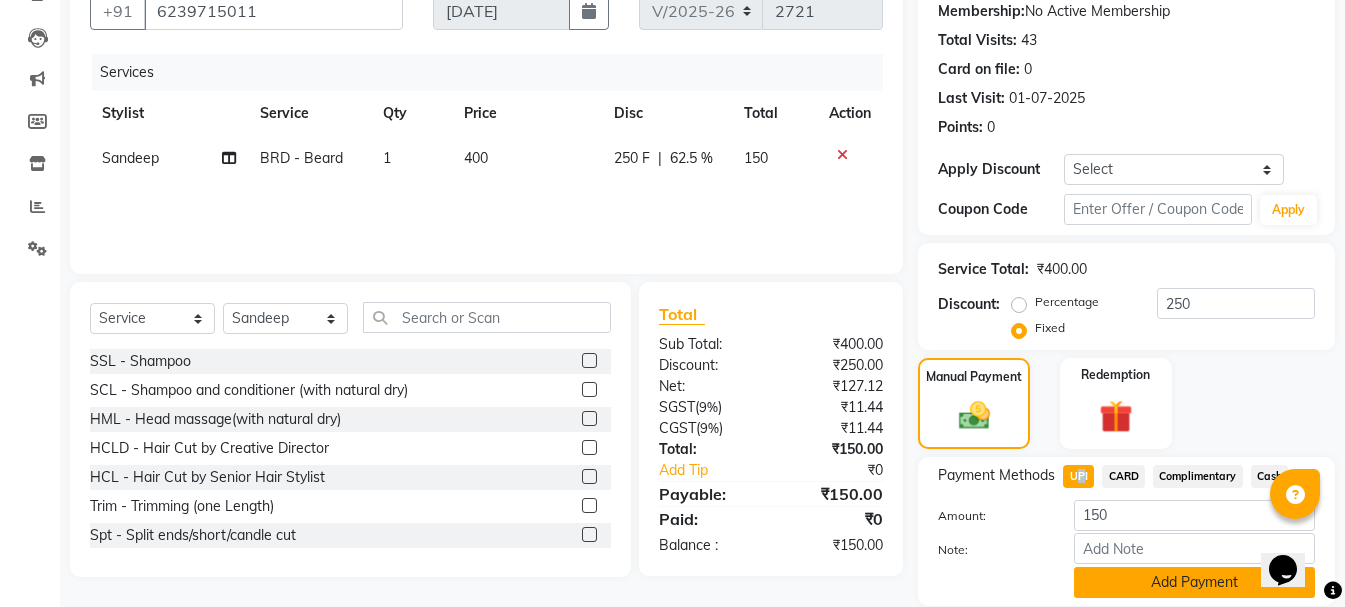 click on "Add Payment" 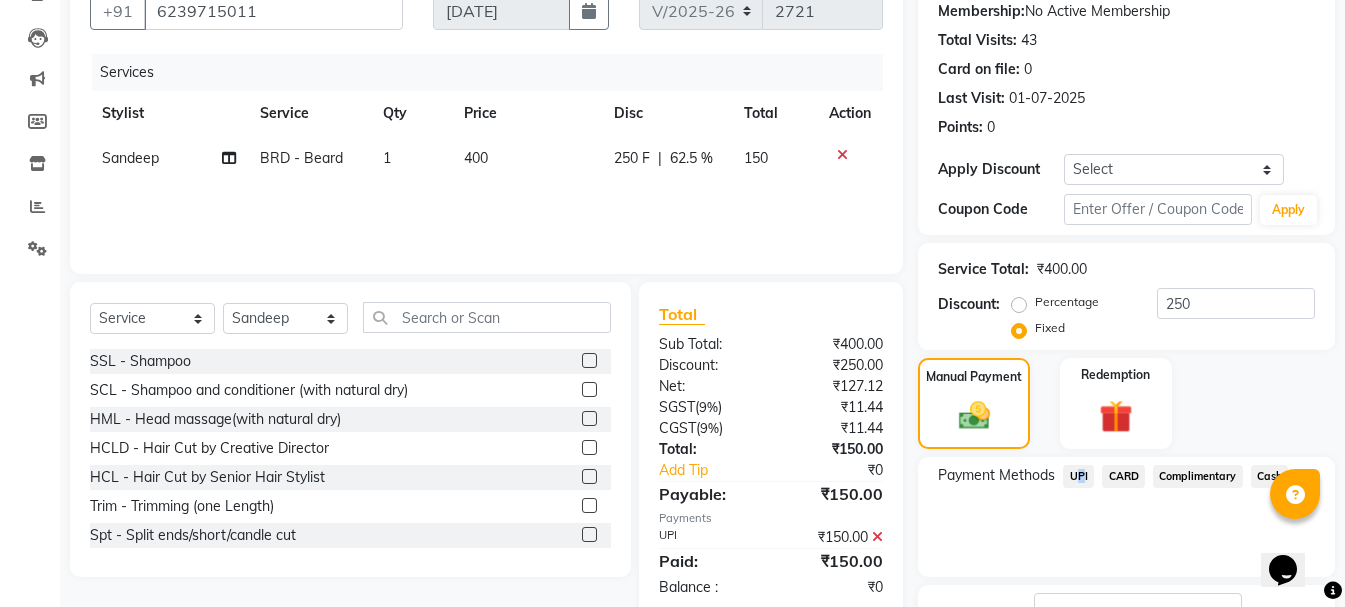 scroll, scrollTop: 348, scrollLeft: 0, axis: vertical 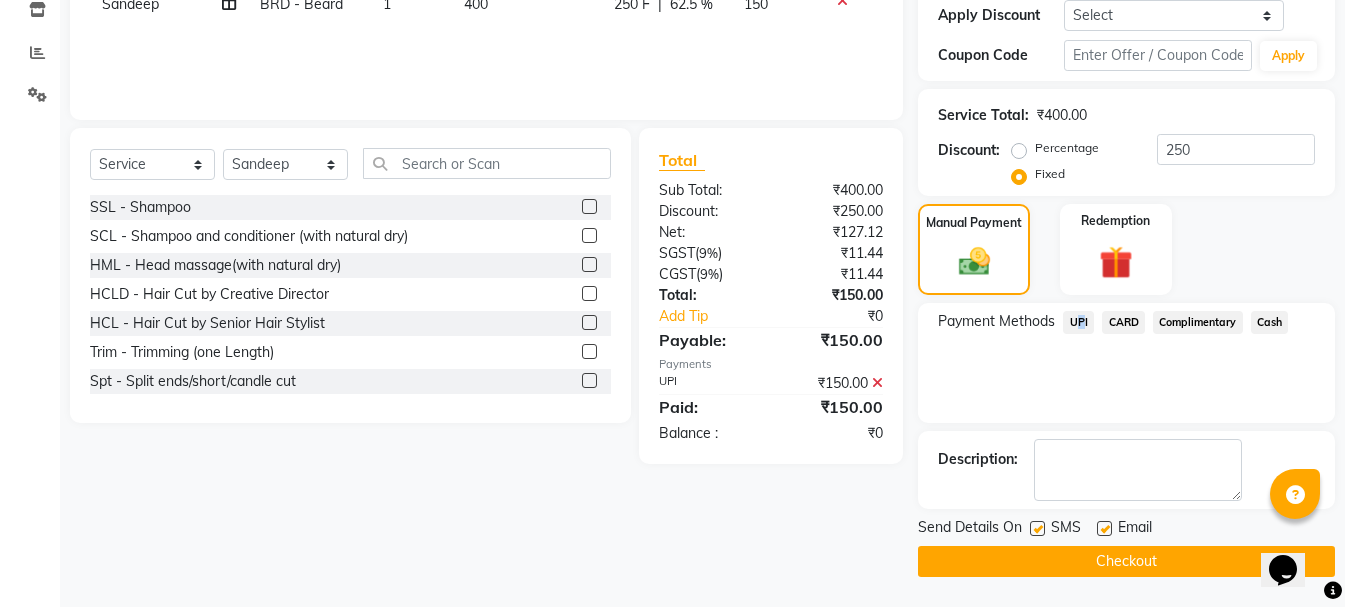 click on "Checkout" 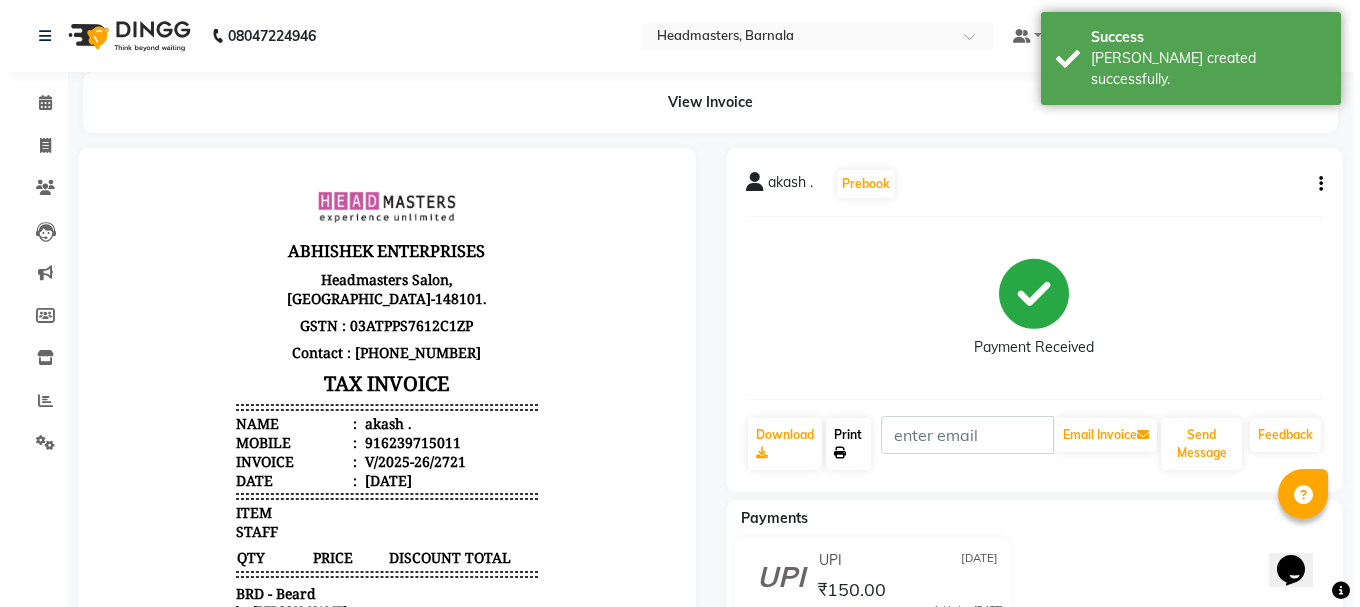 scroll, scrollTop: 0, scrollLeft: 0, axis: both 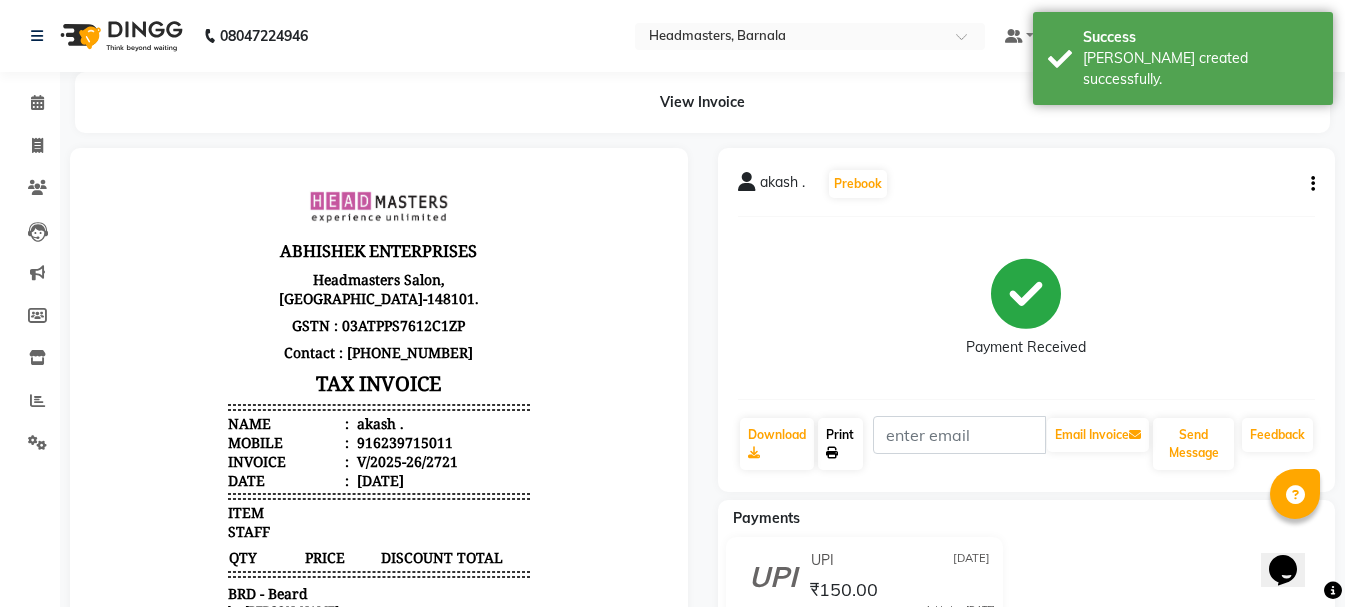 click on "Print" 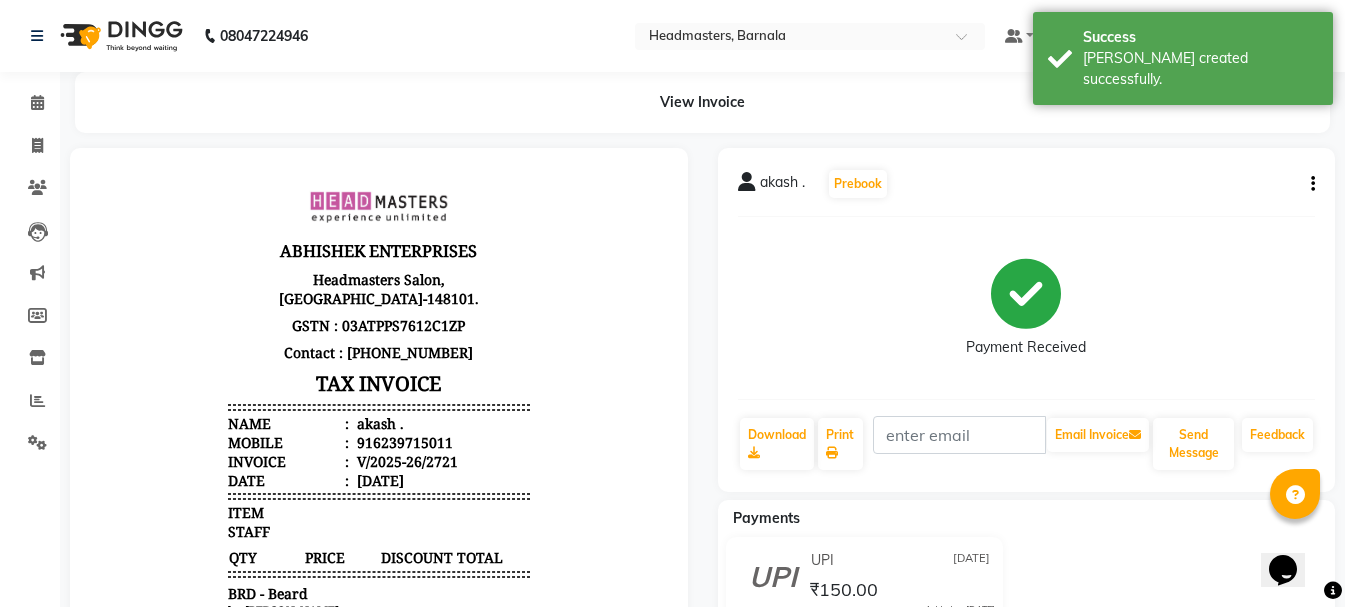 select on "service" 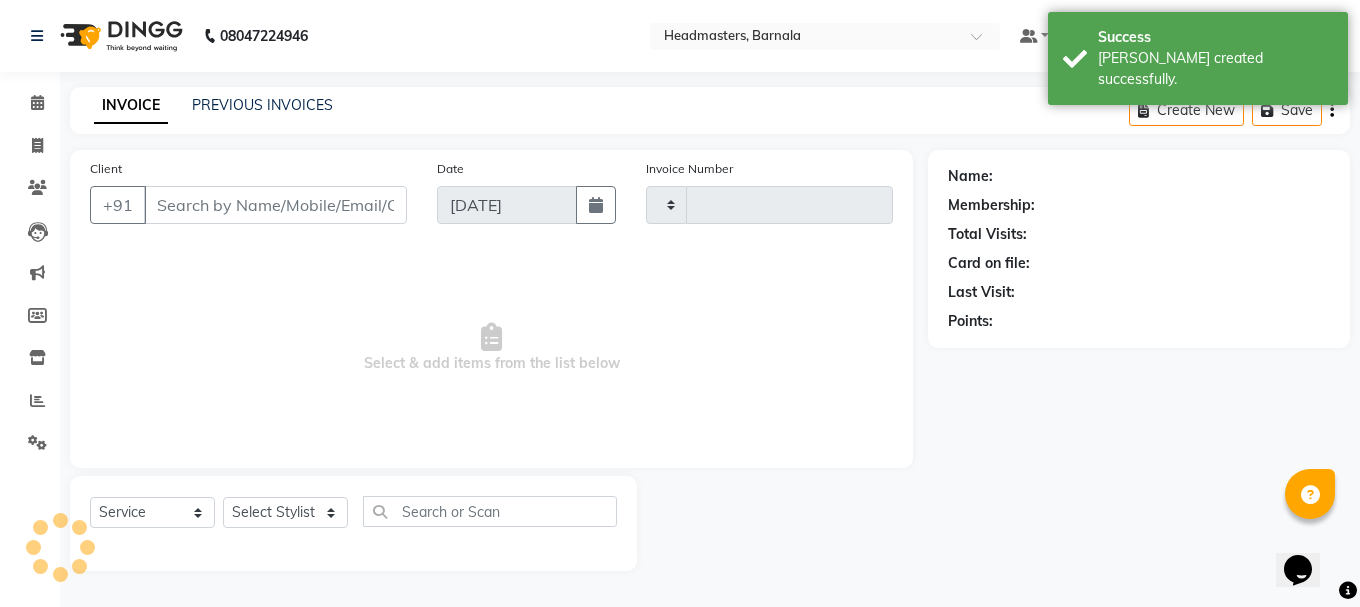 type on "2722" 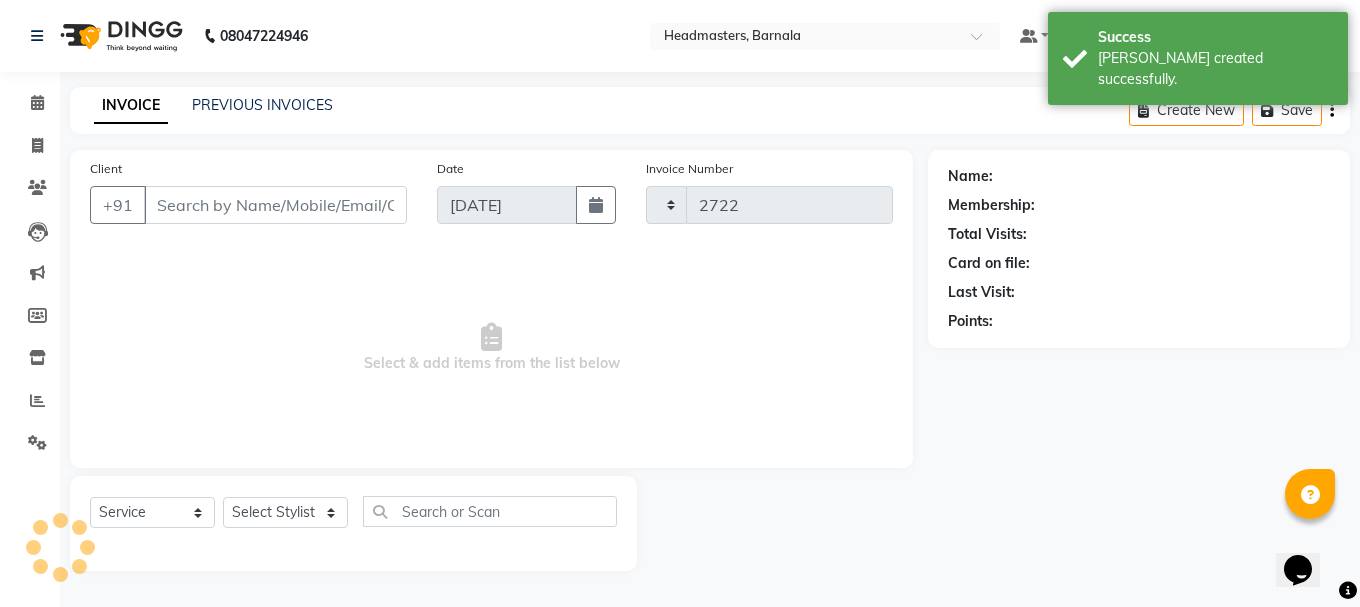 select on "7526" 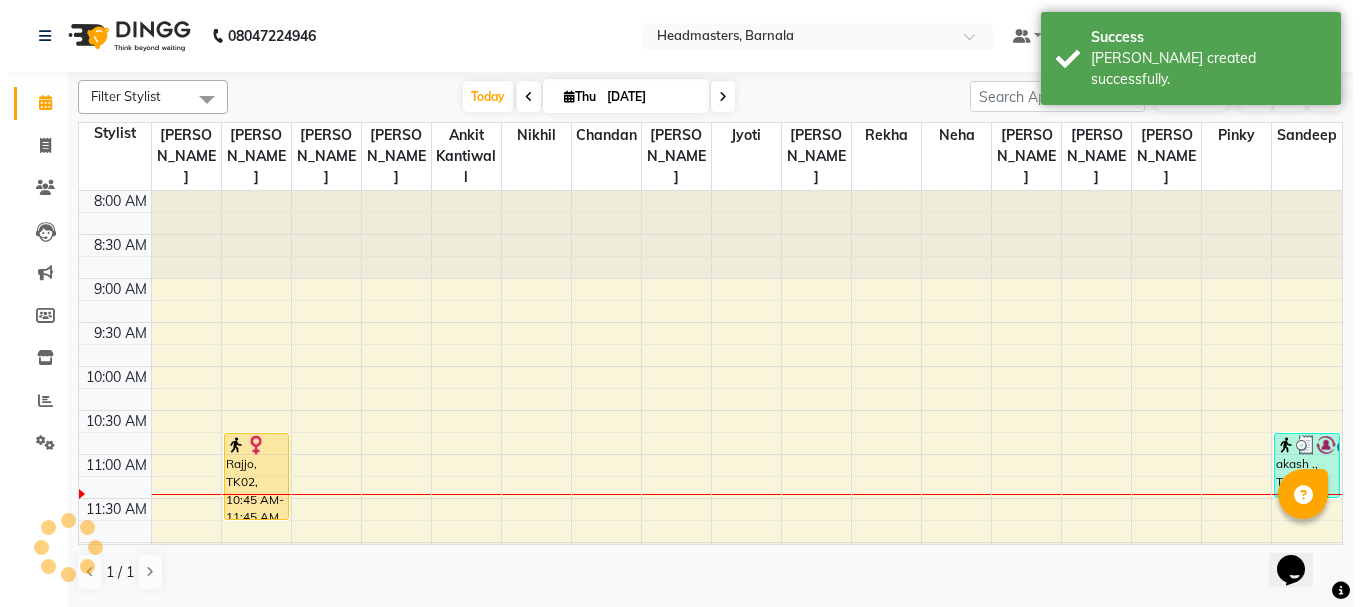 scroll, scrollTop: 0, scrollLeft: 0, axis: both 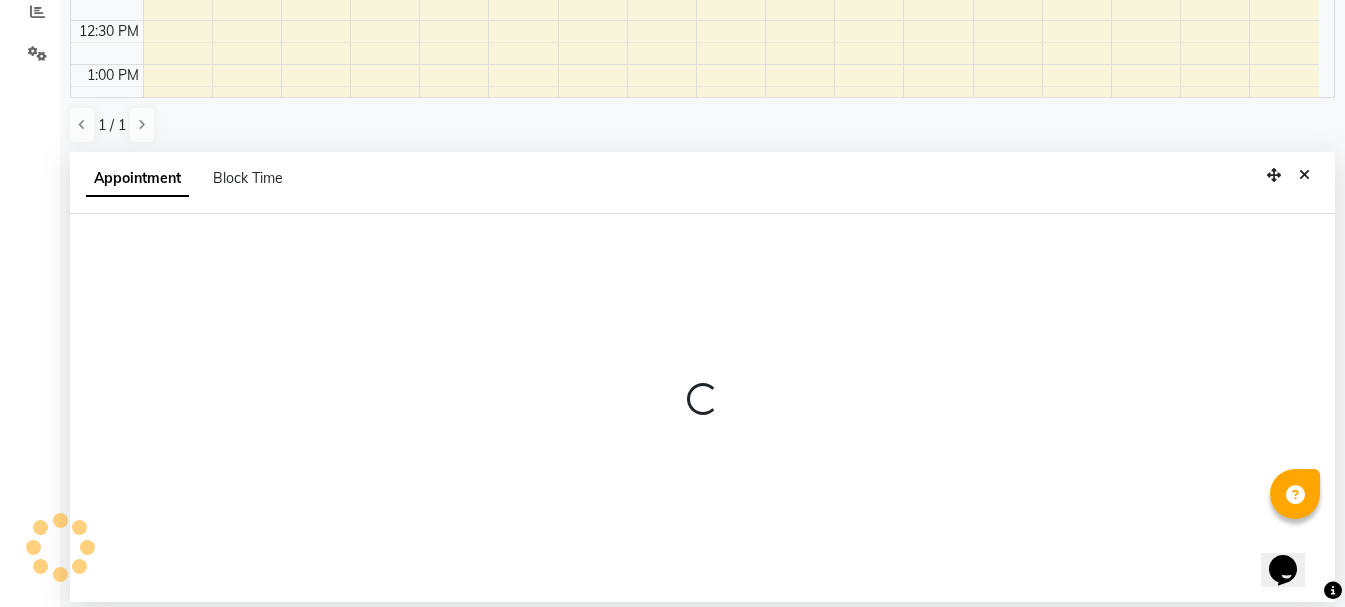 select on "67277" 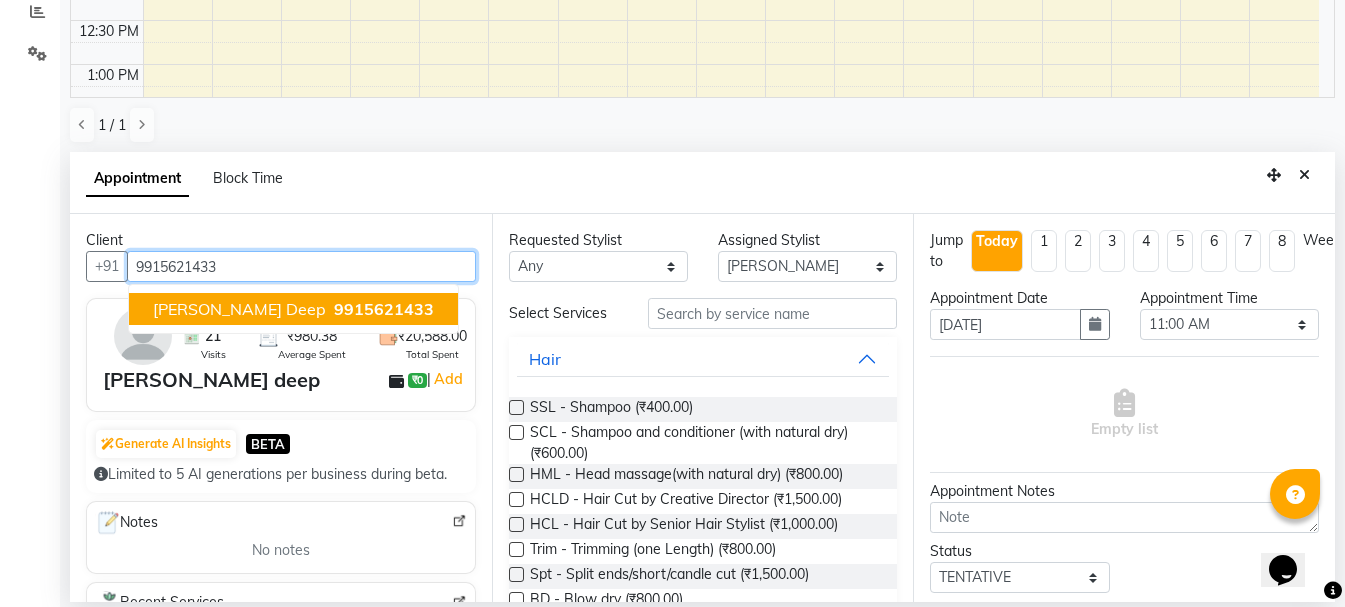 click on "9915621433" at bounding box center (382, 309) 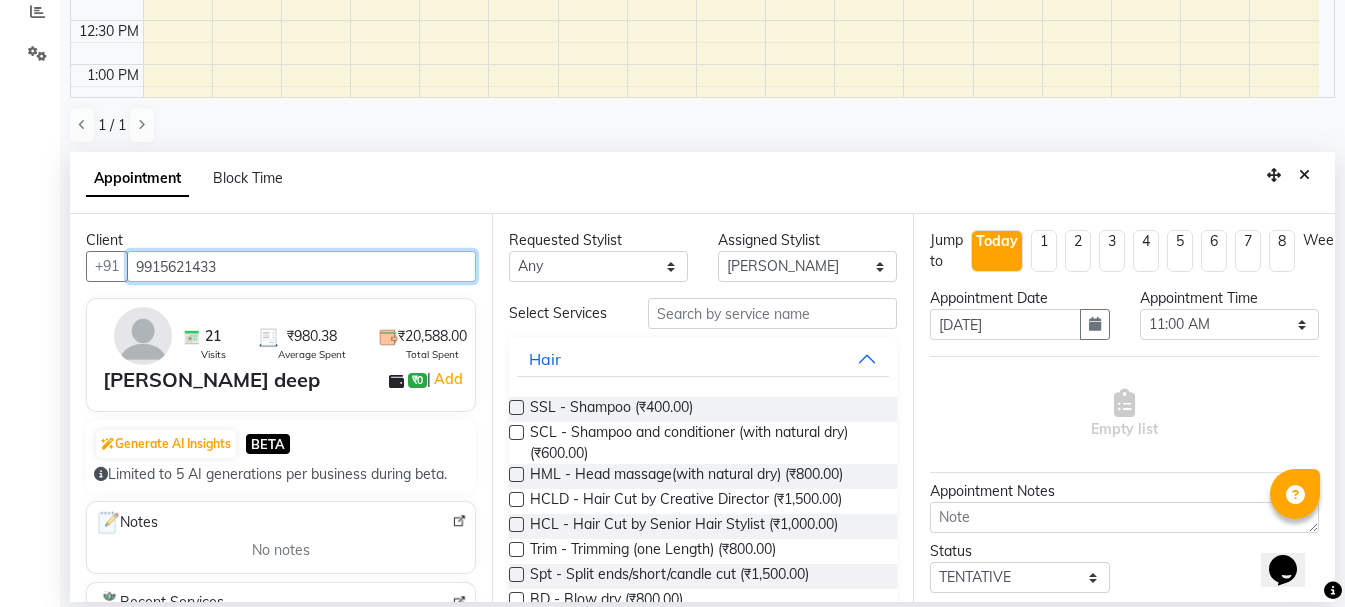 type on "9915621433" 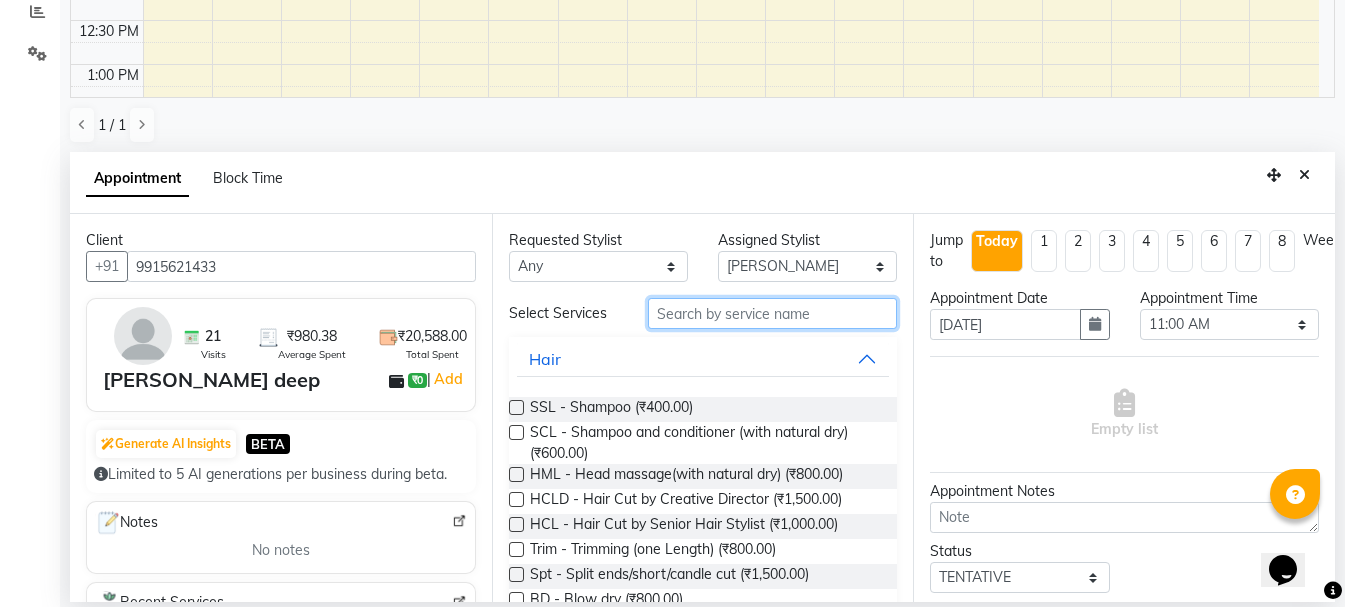 click at bounding box center [772, 313] 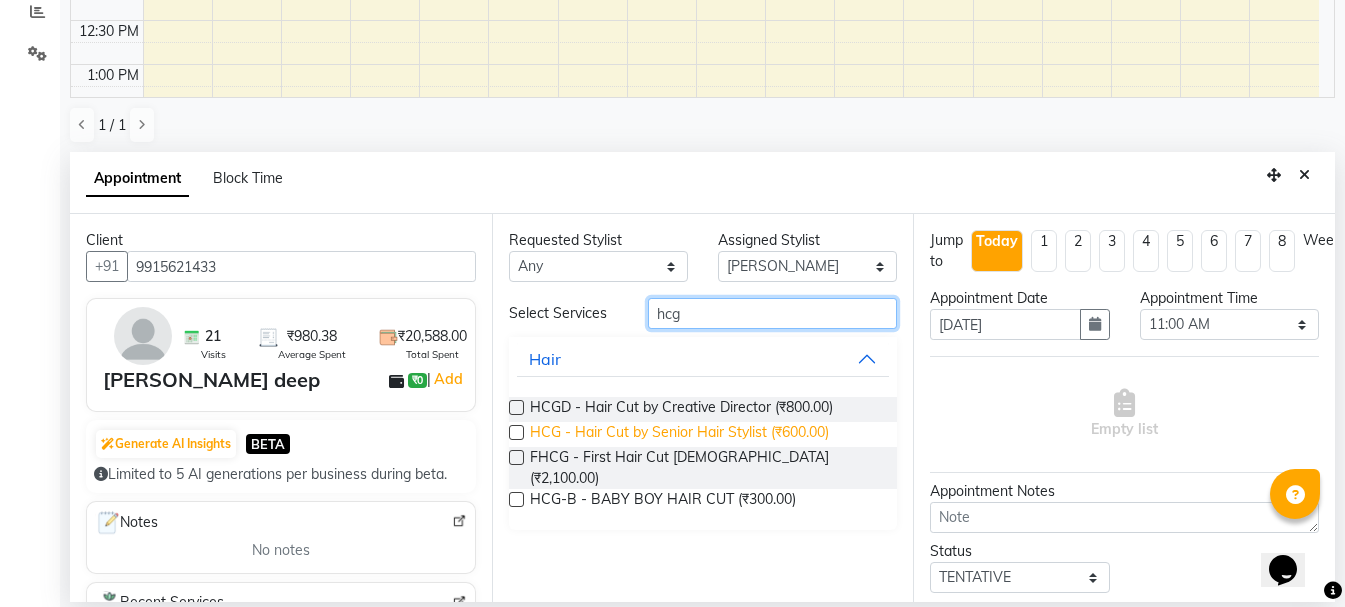 type on "hcg" 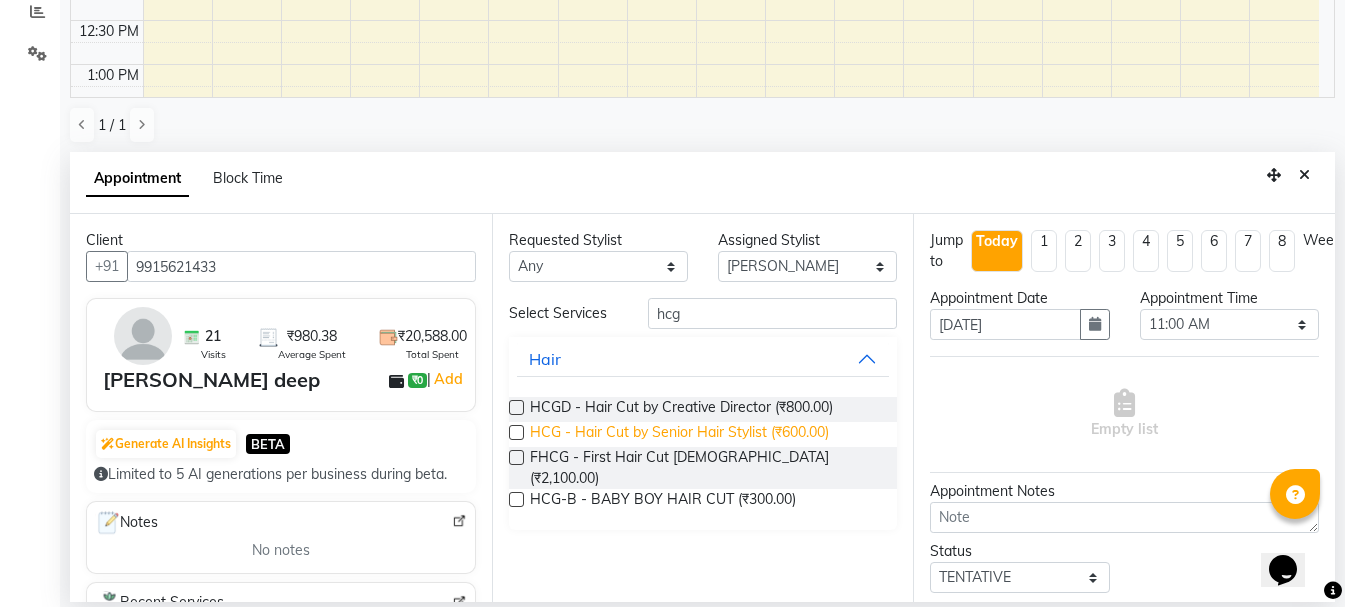 click on "HCG - Hair Cut by Senior Hair Stylist (₹600.00)" at bounding box center [679, 434] 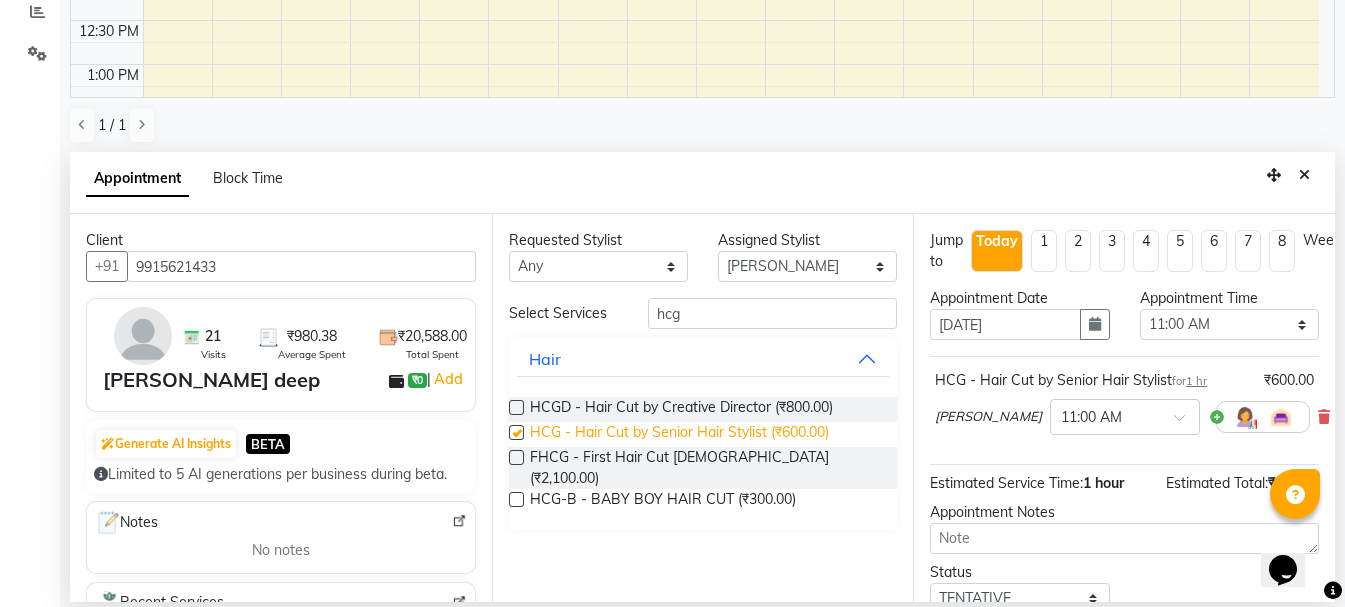 checkbox on "false" 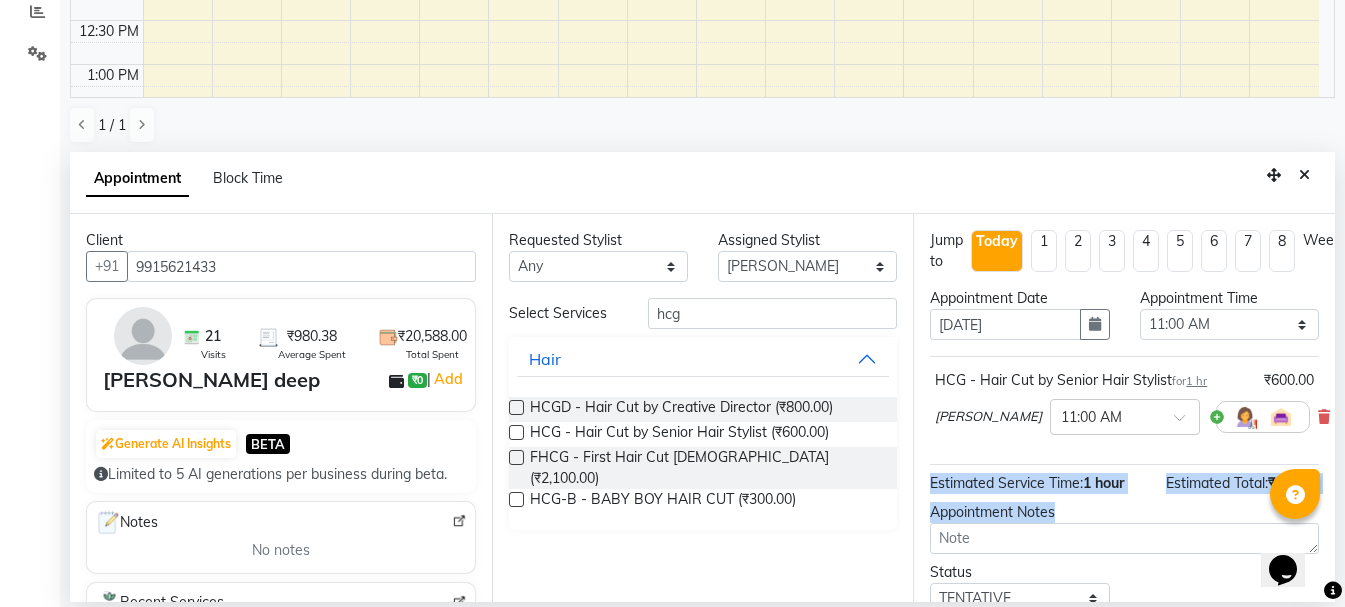 drag, startPoint x: 1335, startPoint y: 428, endPoint x: 1359, endPoint y: 538, distance: 112.587746 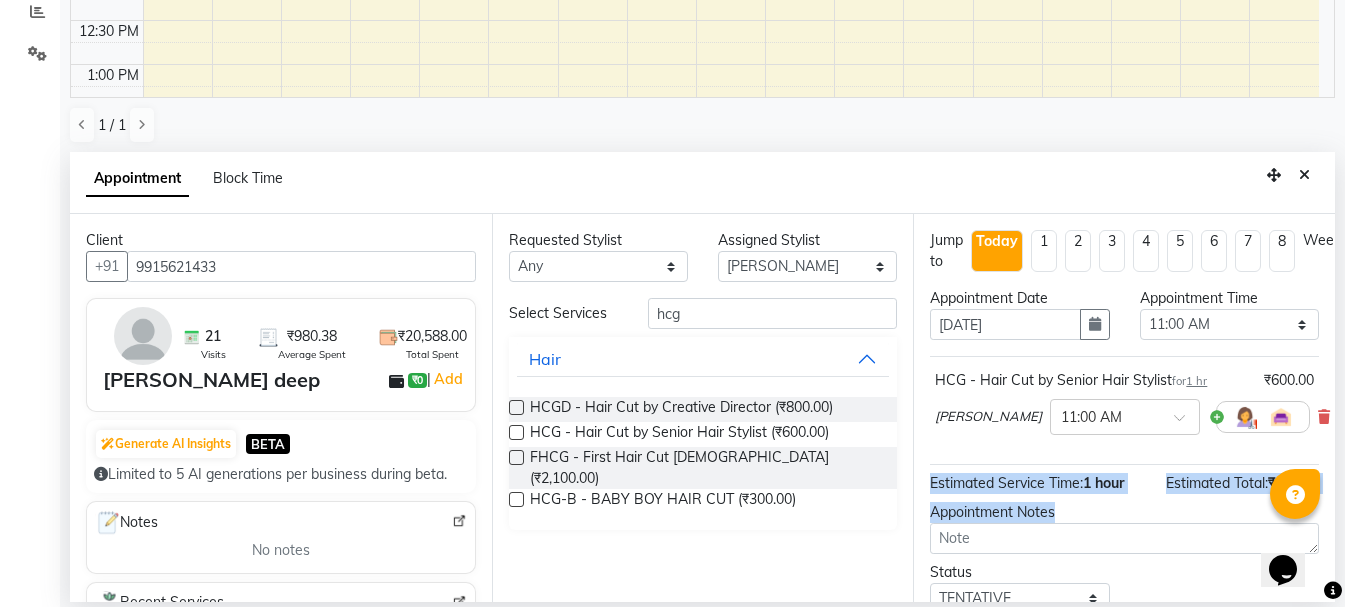 scroll, scrollTop: 156, scrollLeft: 0, axis: vertical 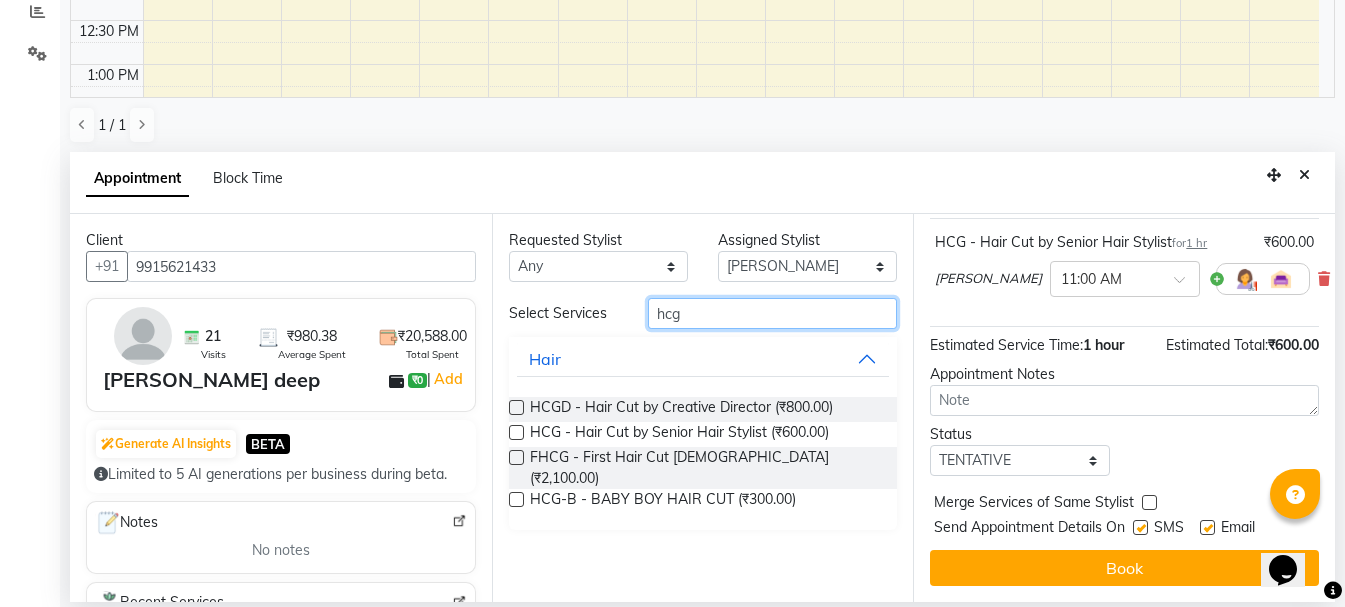 drag, startPoint x: 679, startPoint y: 311, endPoint x: 650, endPoint y: 313, distance: 29.068884 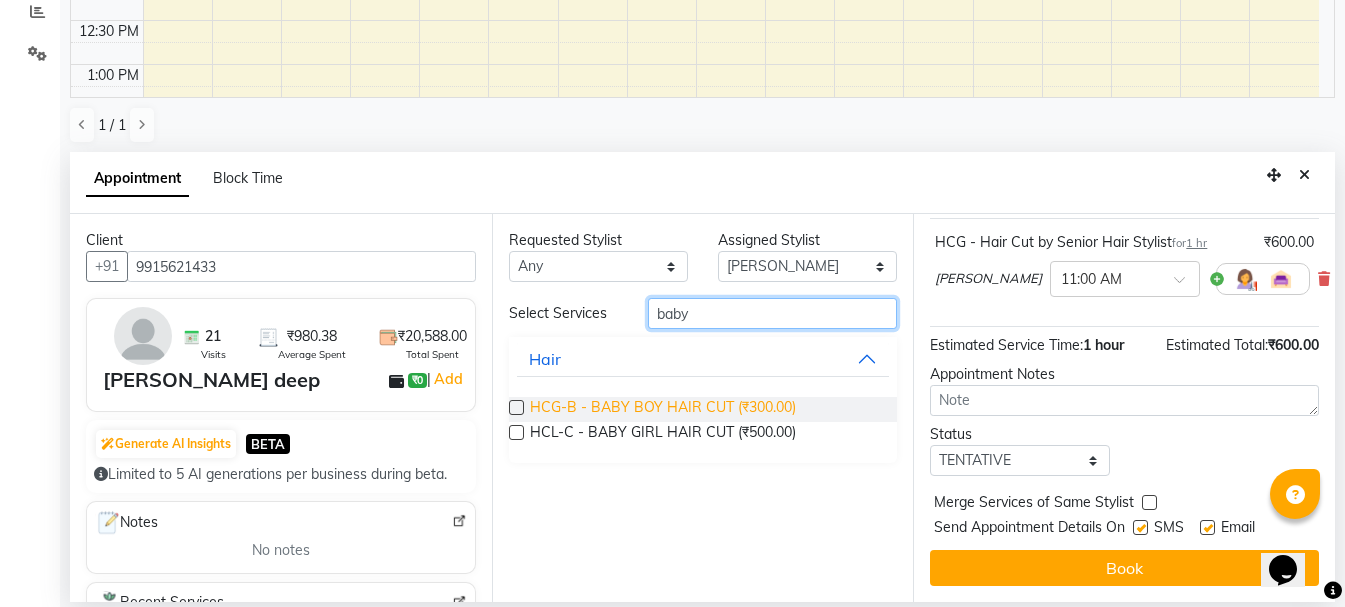 type on "baby" 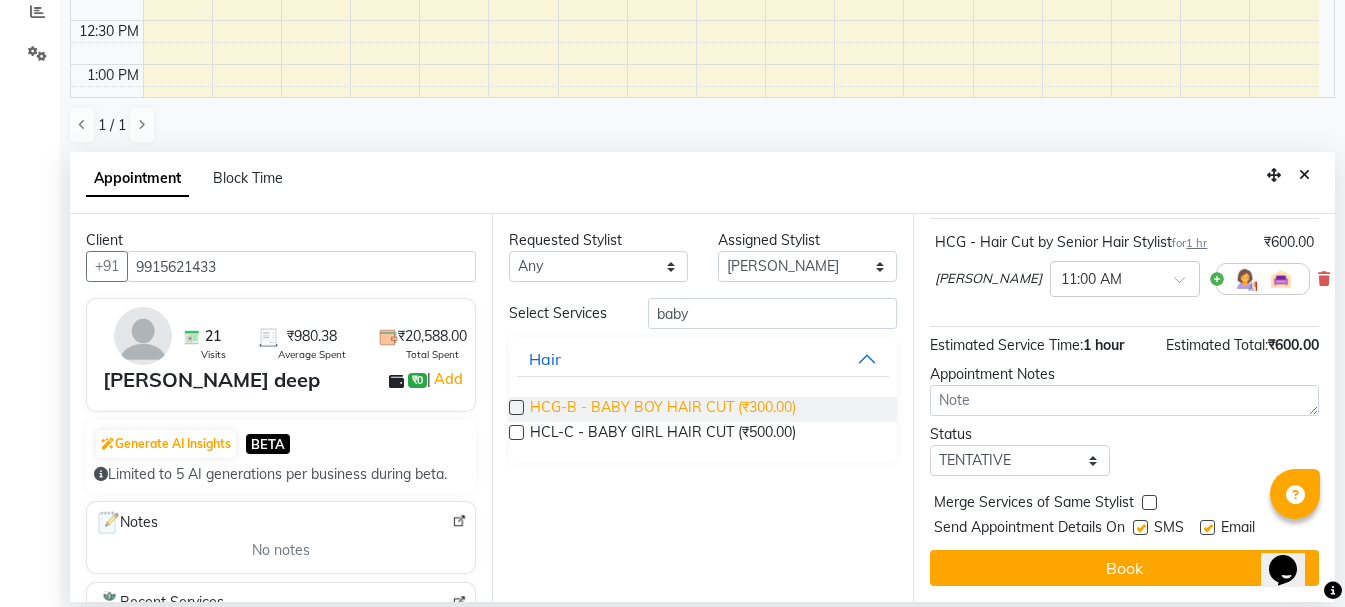 click on "HCG-B - BABY BOY HAIR CUT (₹300.00)" at bounding box center (663, 409) 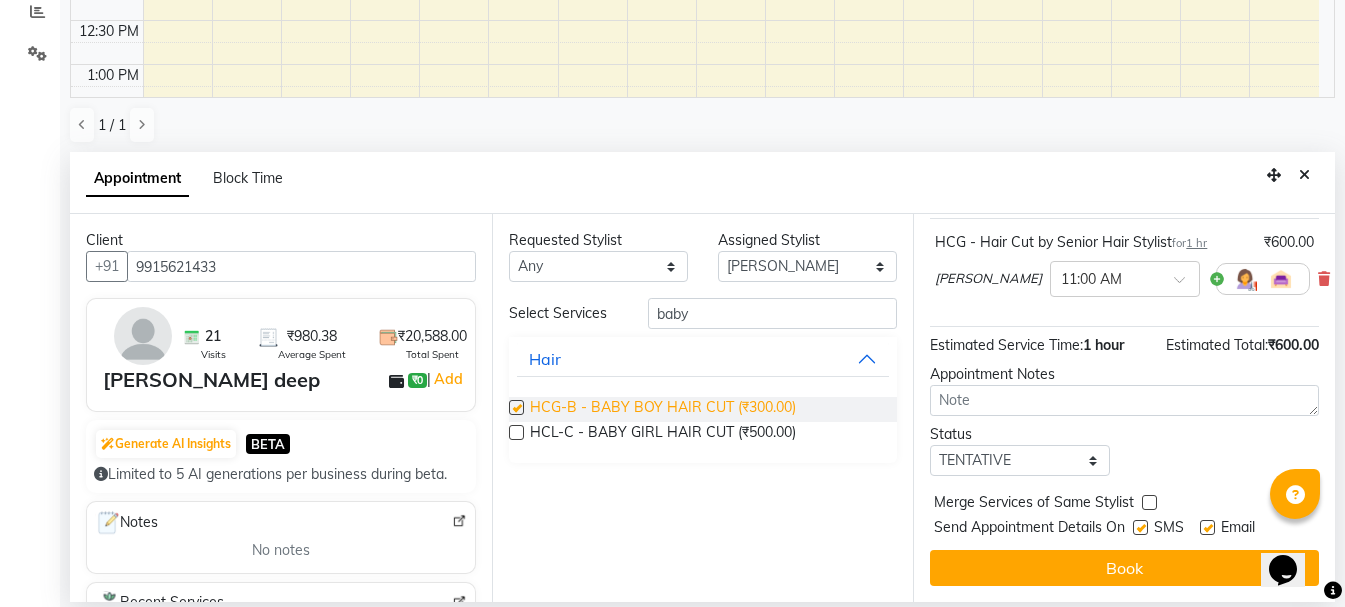 checkbox on "false" 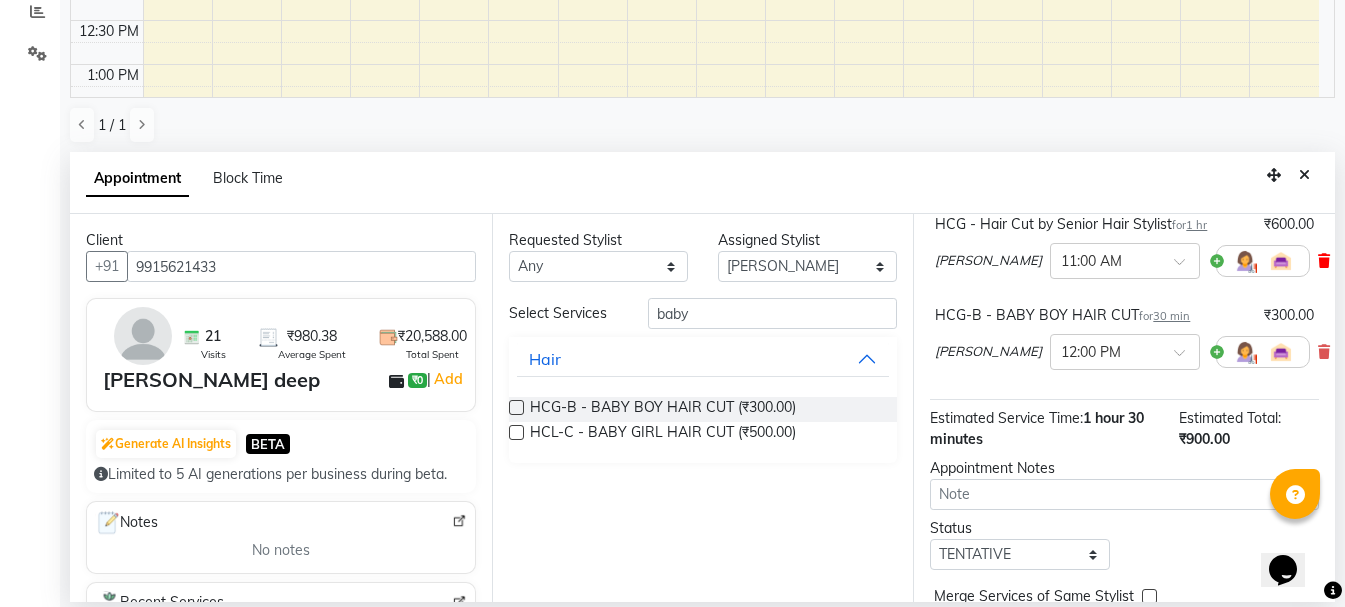 click at bounding box center [1324, 261] 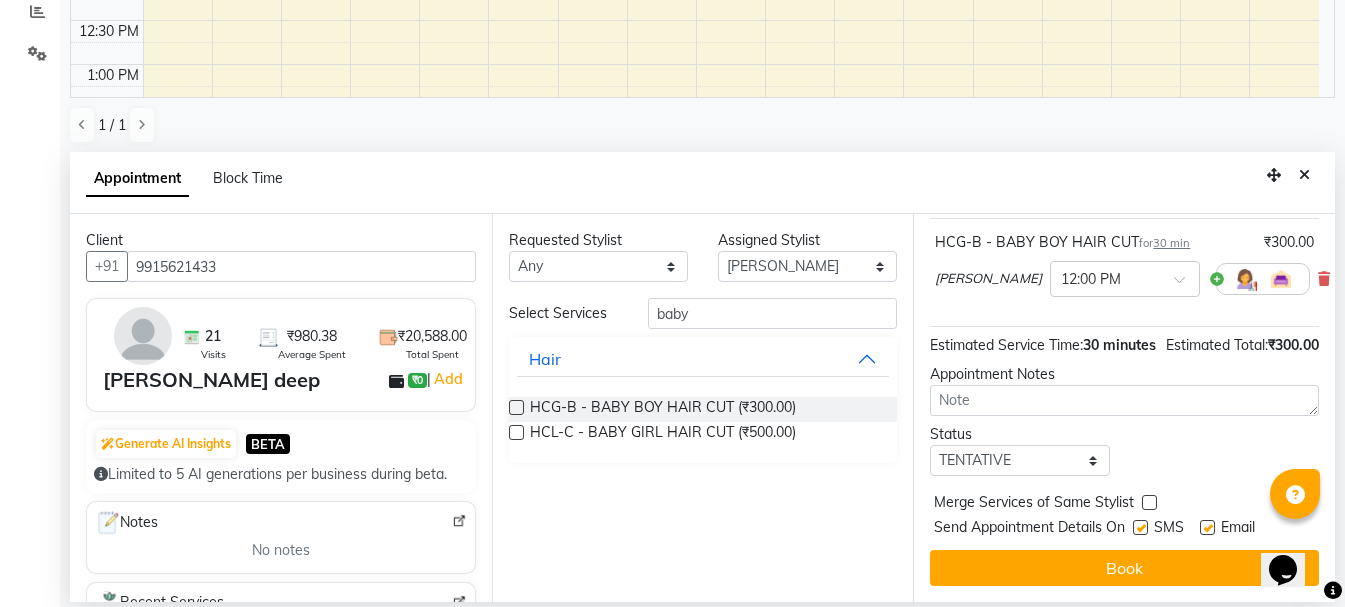 scroll, scrollTop: 62, scrollLeft: 0, axis: vertical 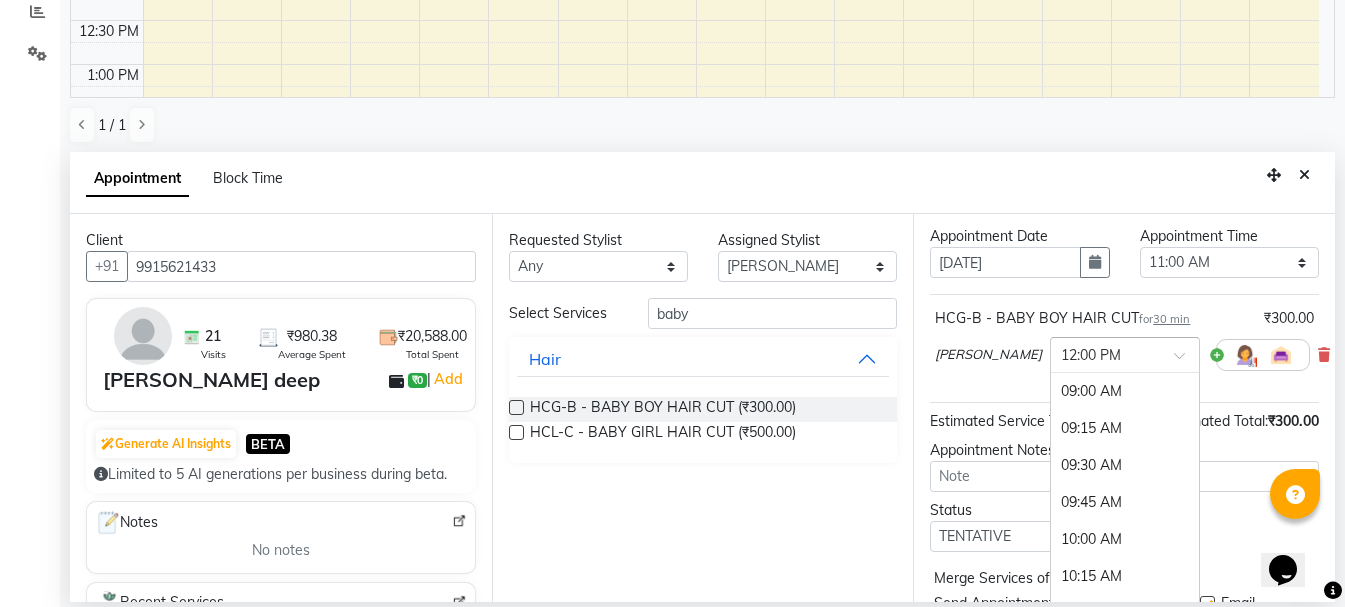 click at bounding box center [1186, 361] 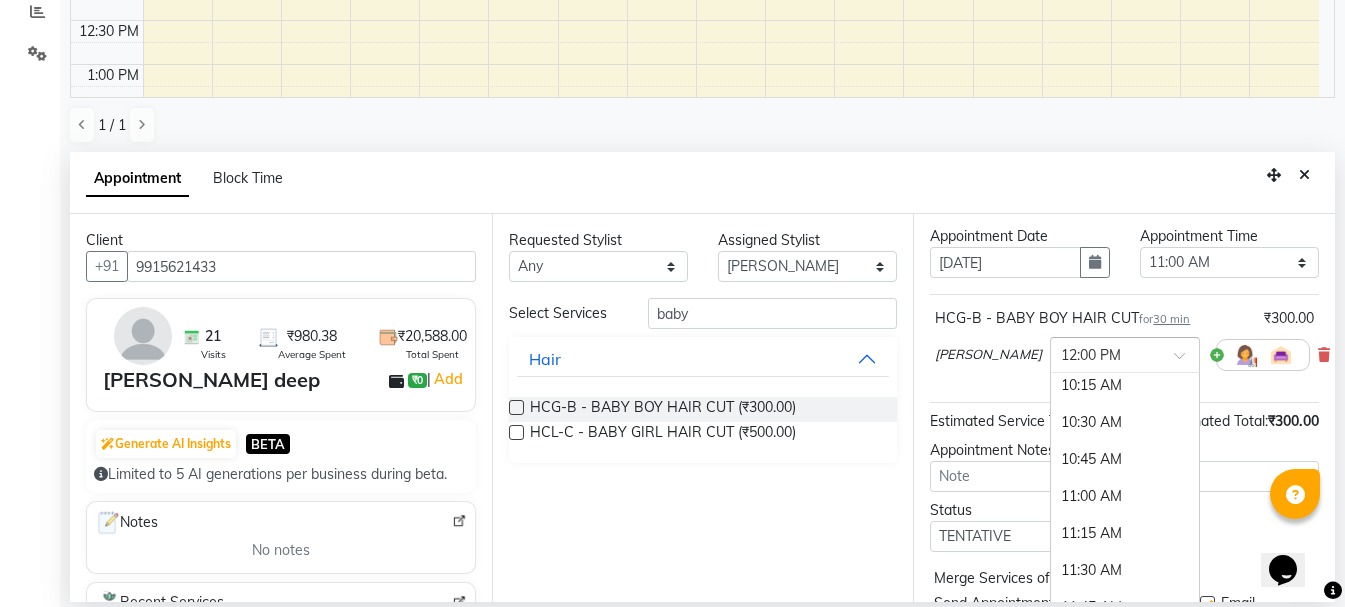 scroll, scrollTop: 224, scrollLeft: 0, axis: vertical 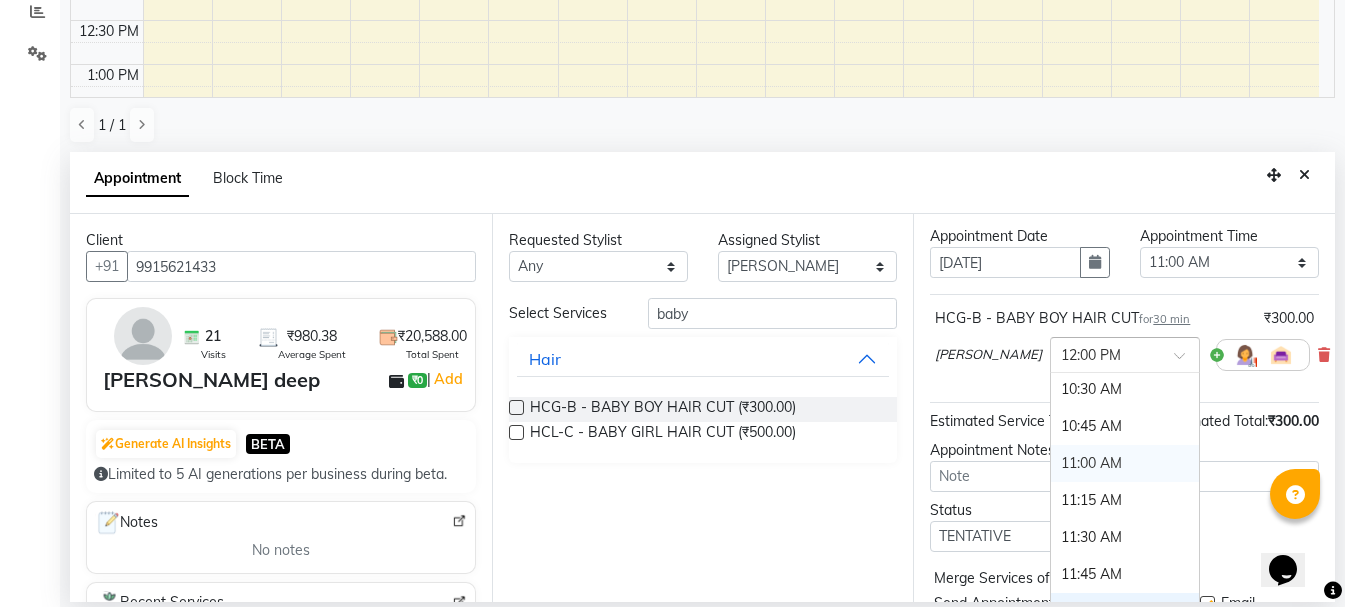 click on "11:00 AM" at bounding box center (1125, 463) 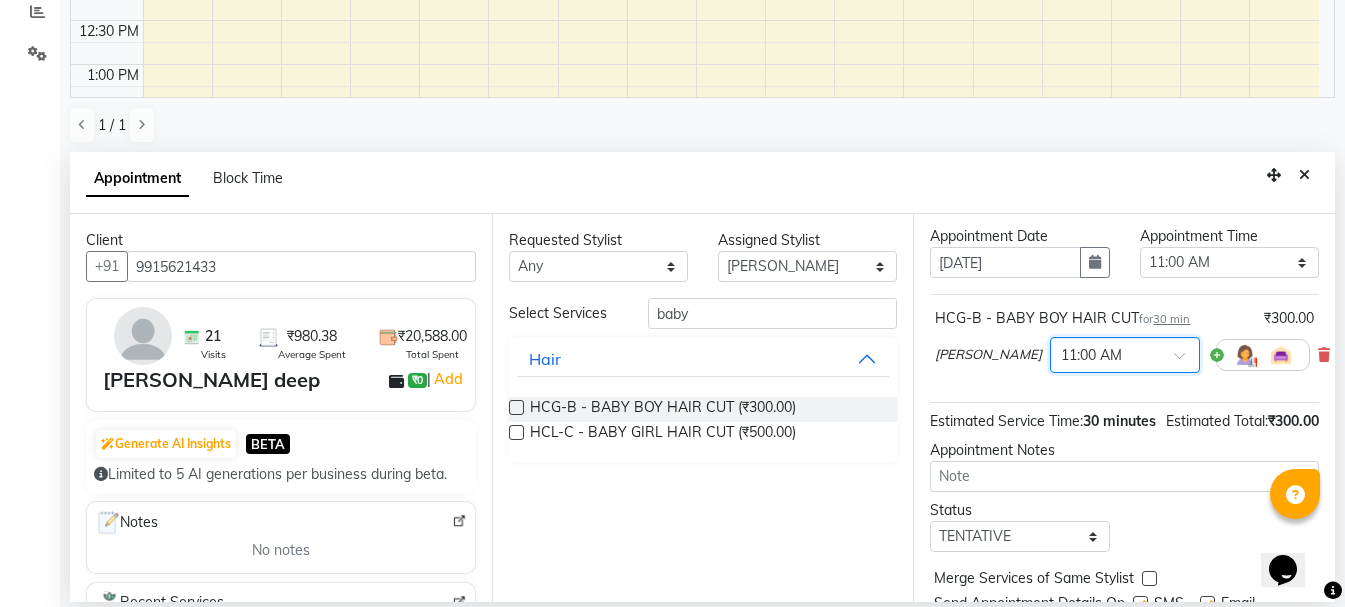 scroll, scrollTop: 177, scrollLeft: 0, axis: vertical 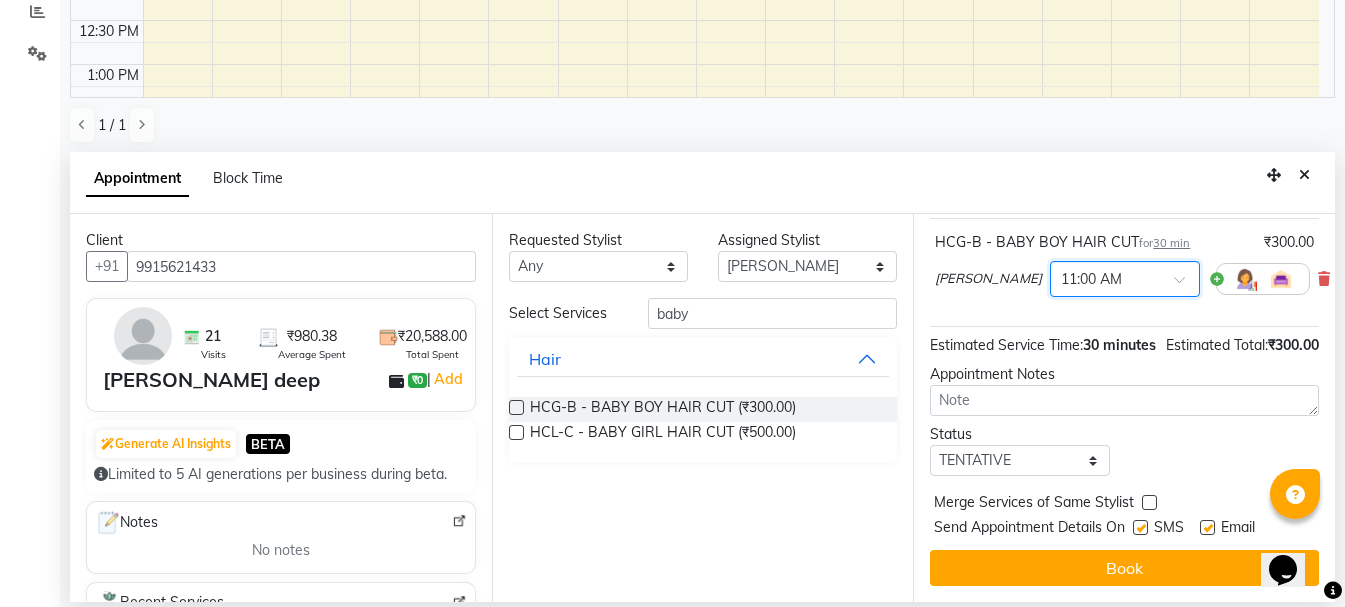 drag, startPoint x: 25, startPoint y: 18, endPoint x: 1215, endPoint y: 540, distance: 1299.4553 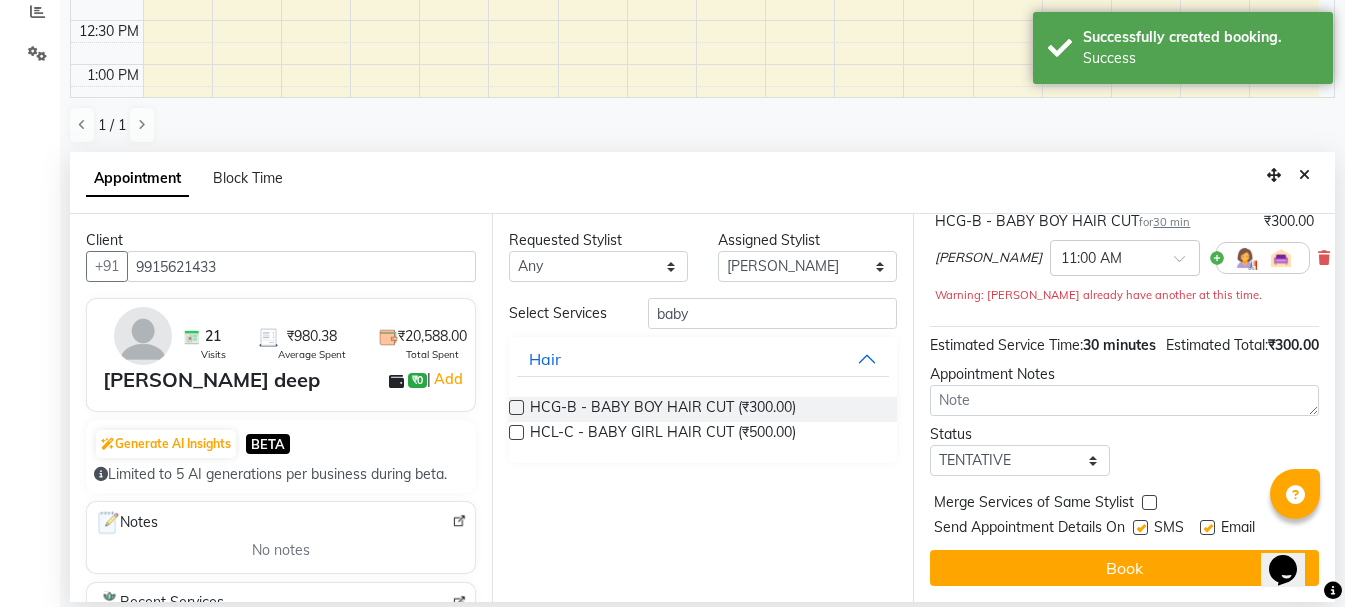 scroll, scrollTop: 0, scrollLeft: 0, axis: both 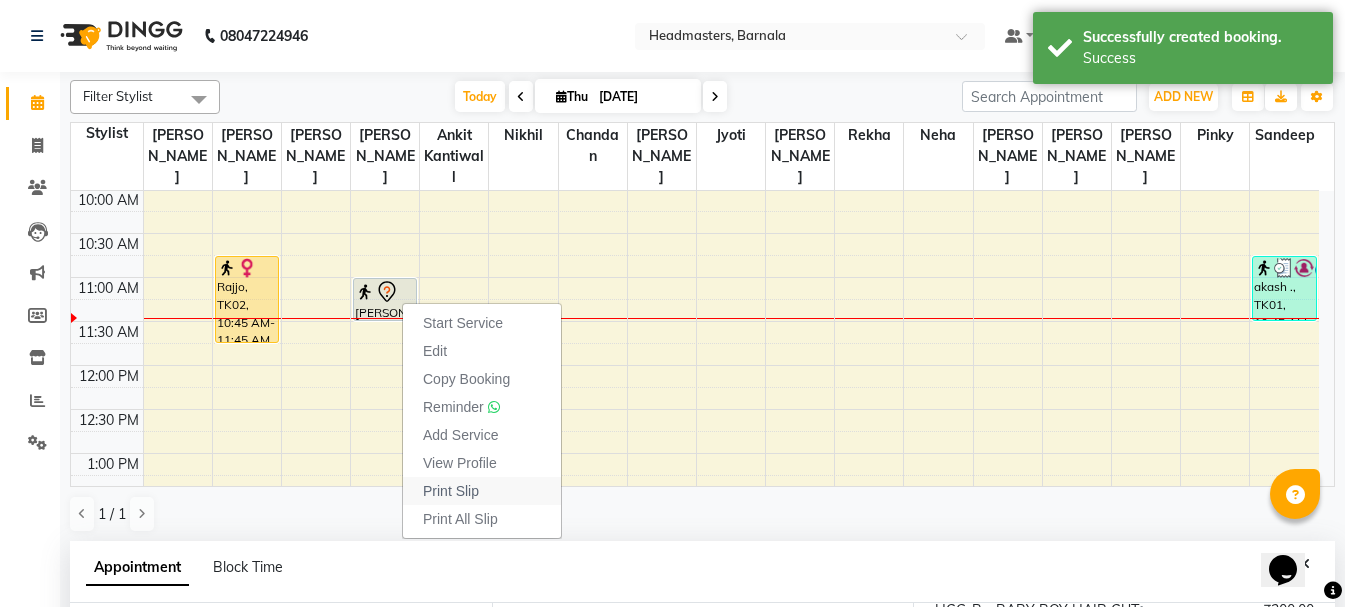 click on "Print Slip" at bounding box center (451, 491) 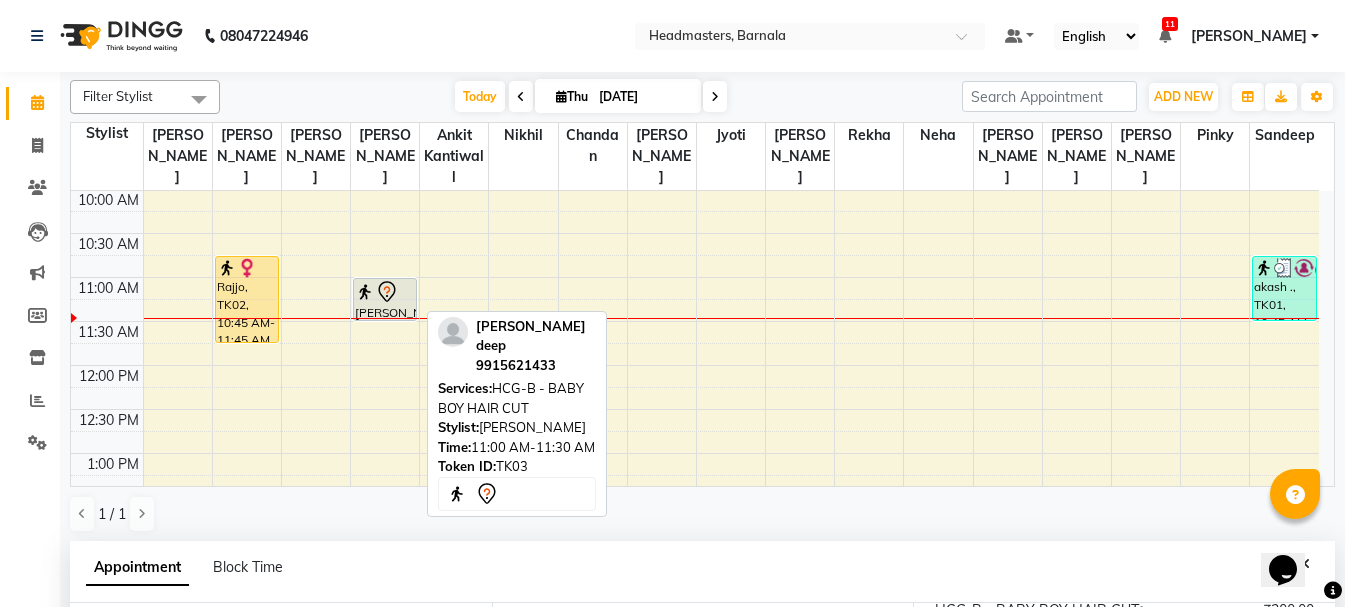 click at bounding box center [365, 292] 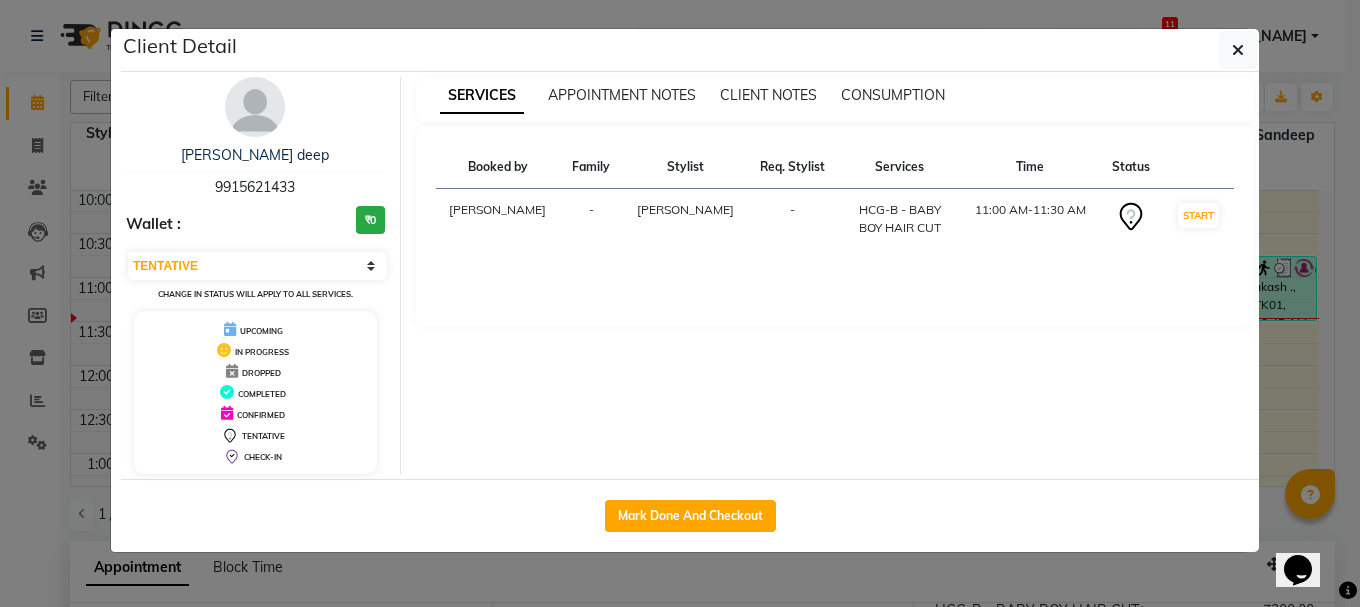 click on "START" at bounding box center (1198, 219) 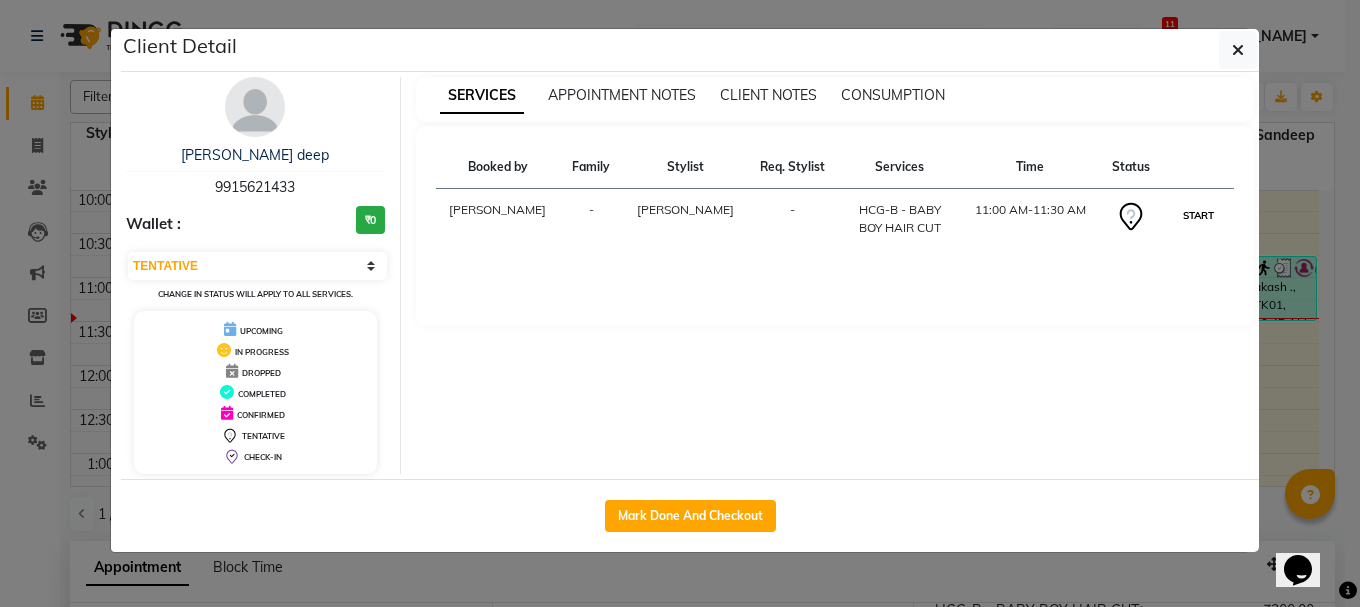 click on "START" at bounding box center (1198, 215) 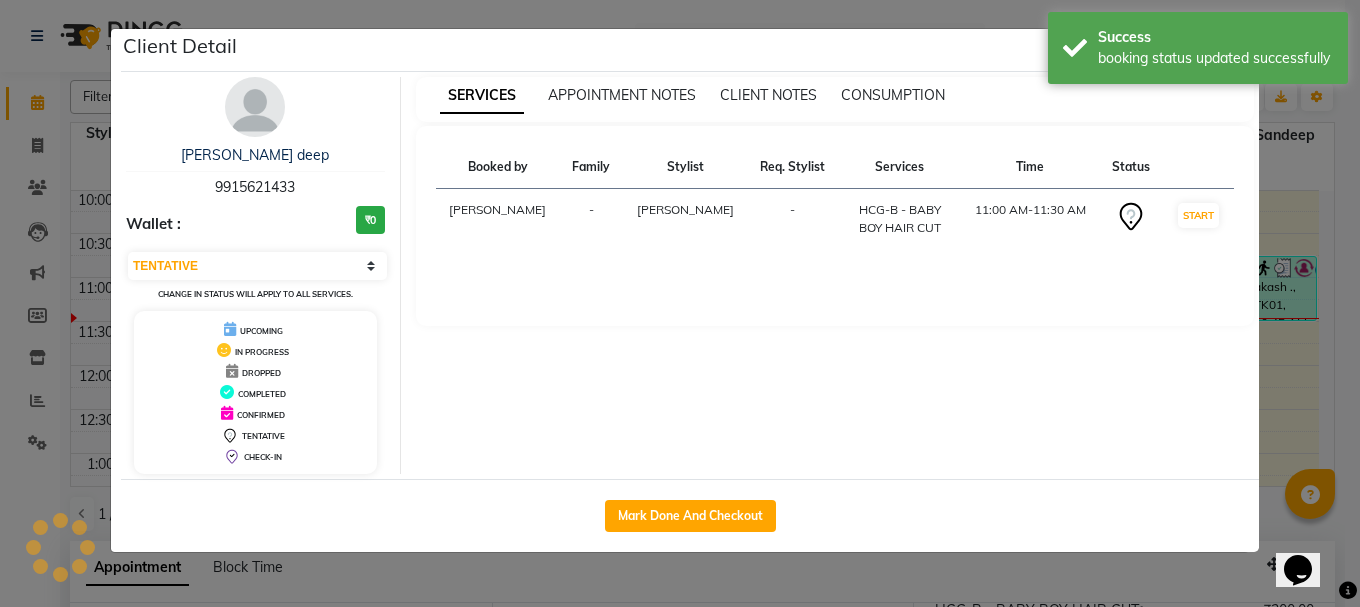 select on "1" 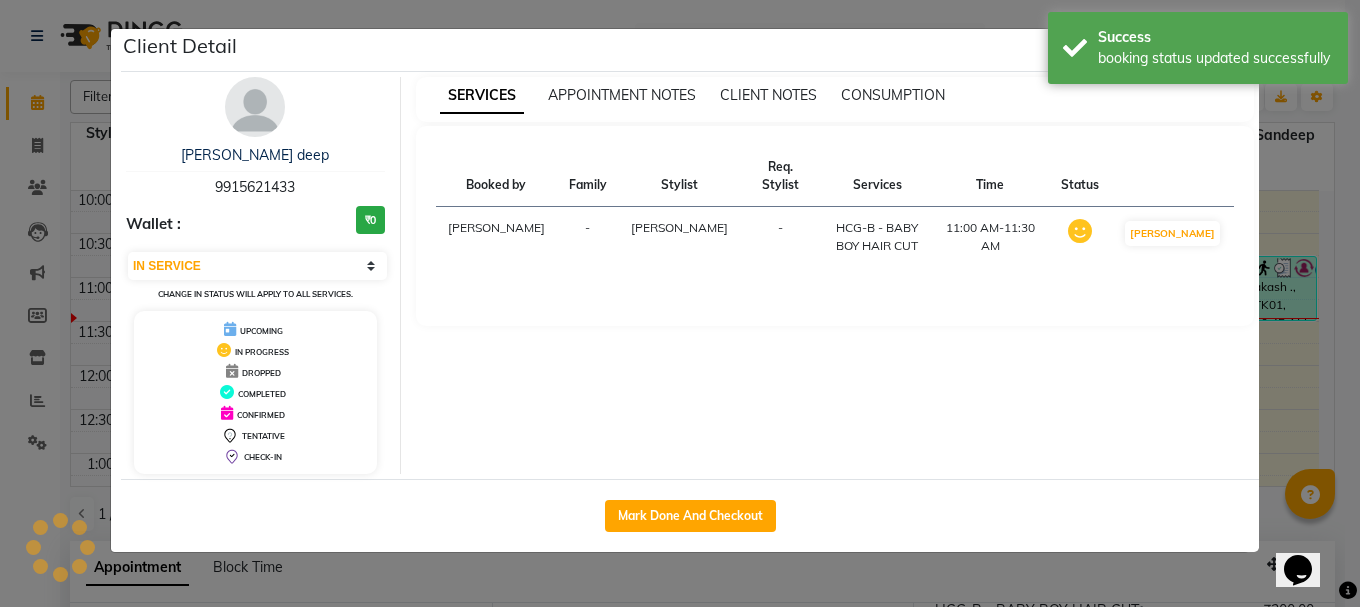click on "Client Detail  [PERSON_NAME] deep   9915621433 Wallet : ₹0 Select IN SERVICE CONFIRMED TENTATIVE CHECK IN MARK DONE UPCOMING Change in status will apply to all services. UPCOMING IN PROGRESS DROPPED COMPLETED CONFIRMED TENTATIVE CHECK-IN SERVICES APPOINTMENT NOTES CLIENT NOTES CONSUMPTION Booked by Family Stylist Req. Stylist Services Time Status  [PERSON_NAME]  -  [PERSON_NAME] -  HCG-B - BABY BOY HAIR CUT   11:00 AM-11:30 AM   MARK DONE   Mark Done And Checkout" 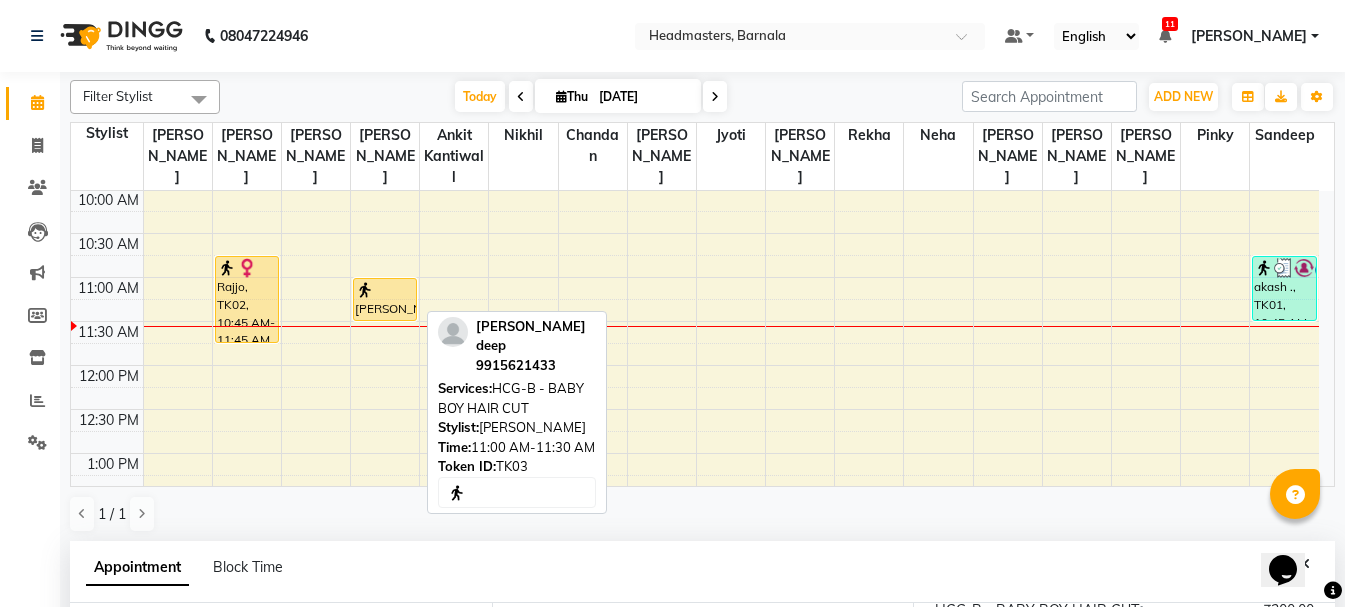 click at bounding box center (385, 290) 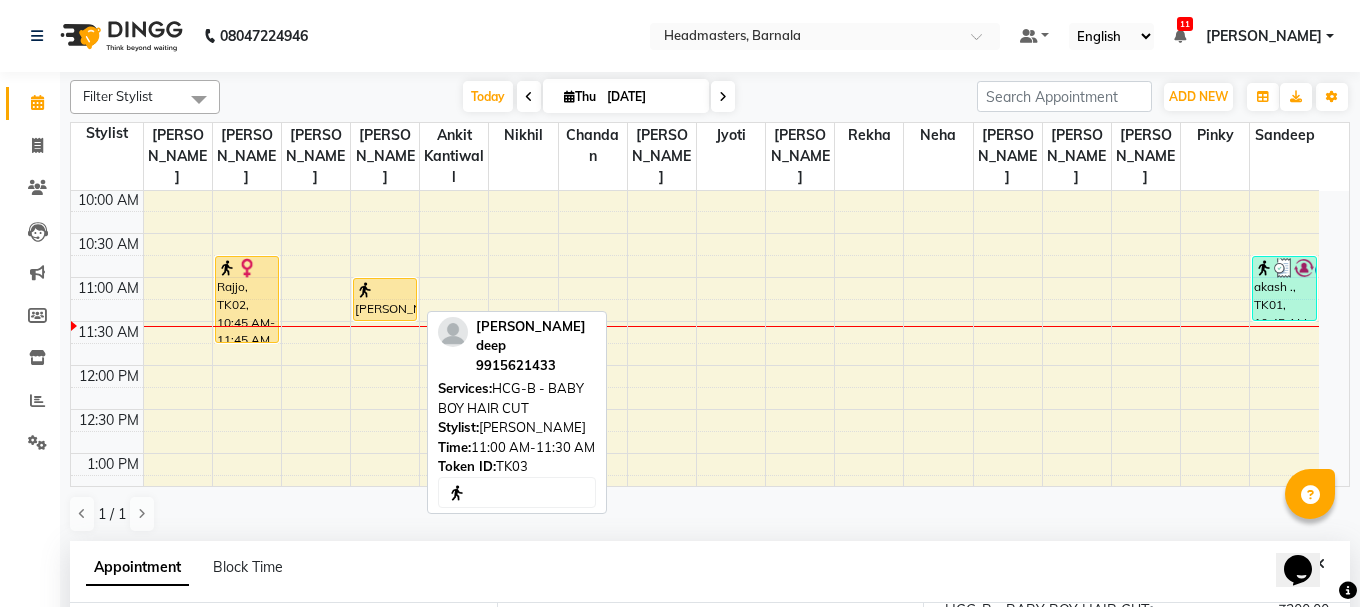 select on "1" 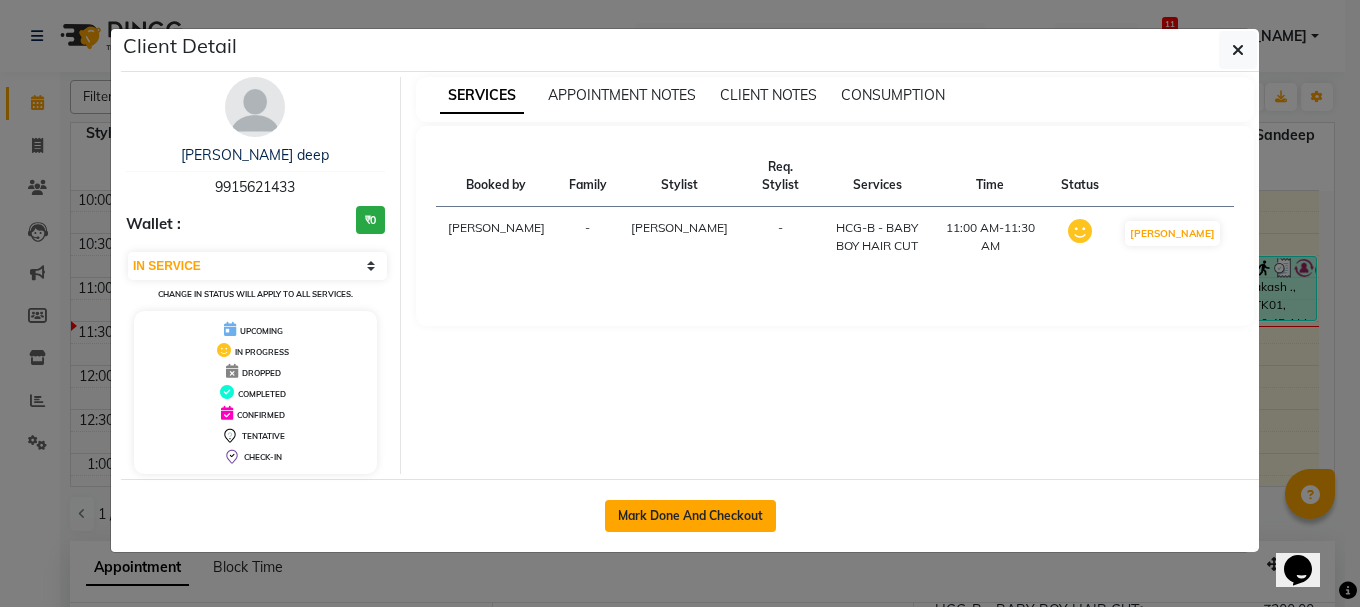 click on "Mark Done And Checkout" 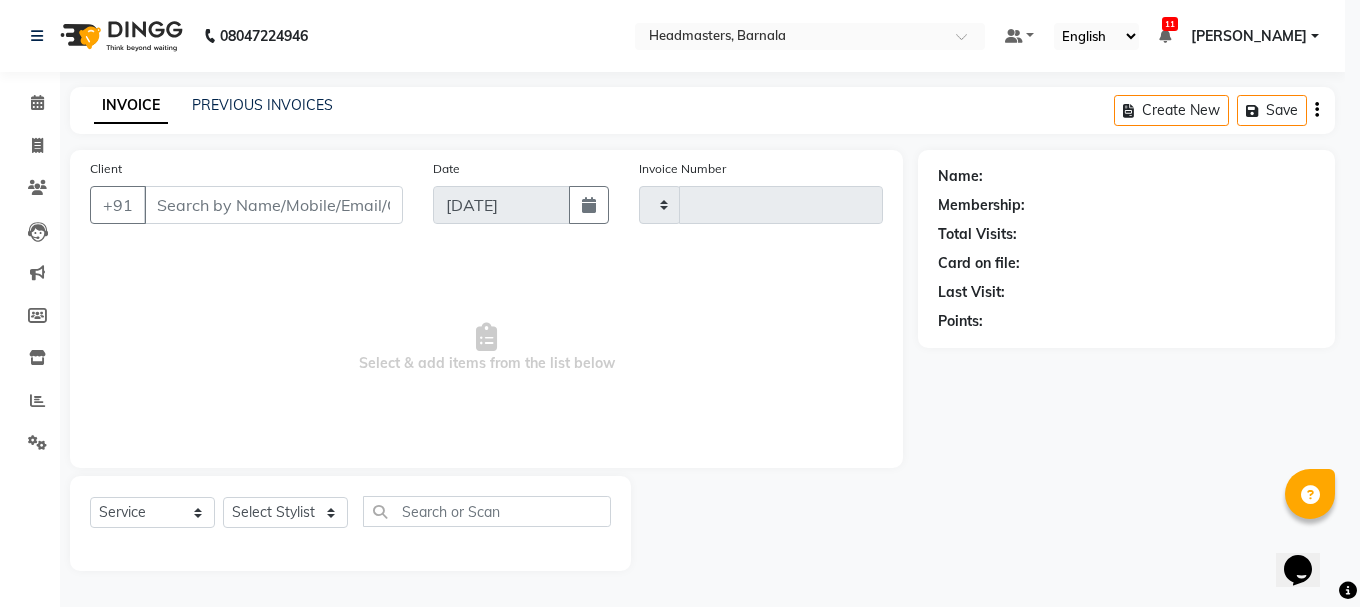 type on "2722" 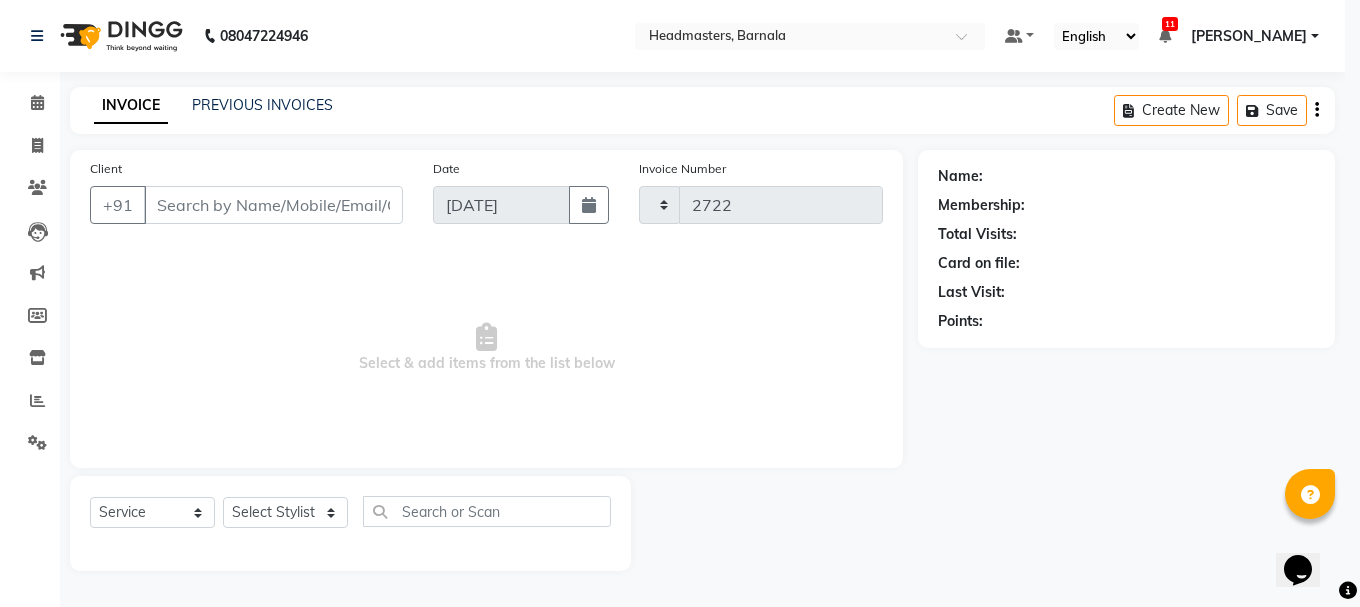 select on "7526" 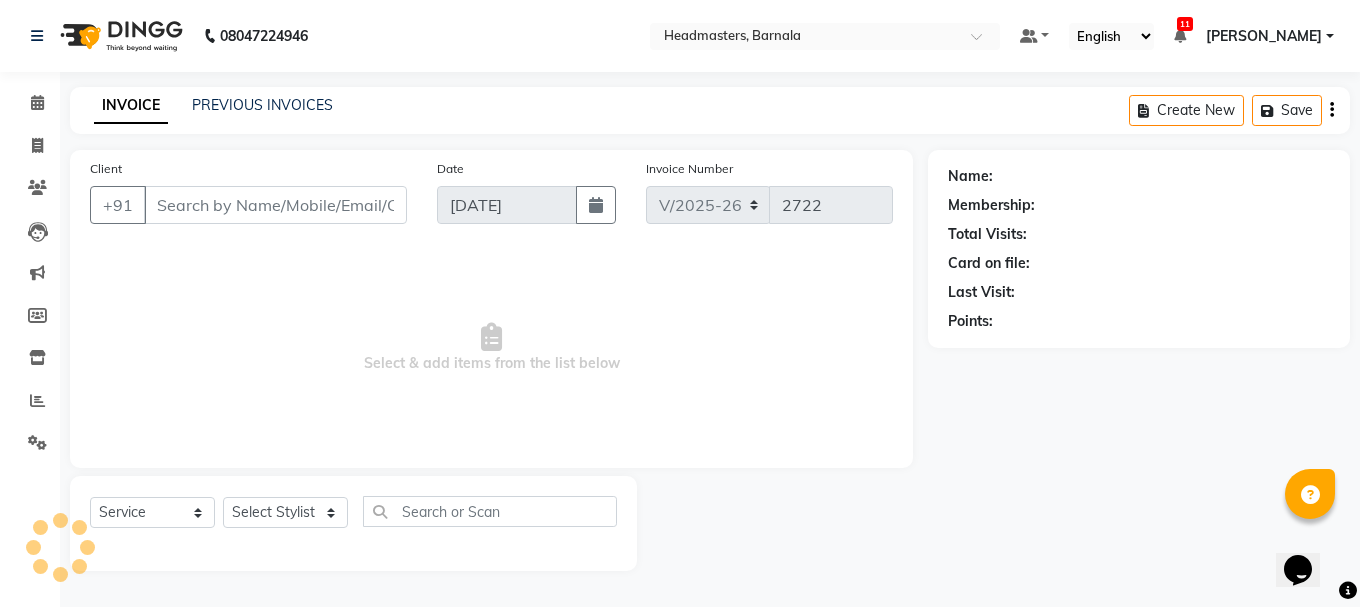 type on "9915621433" 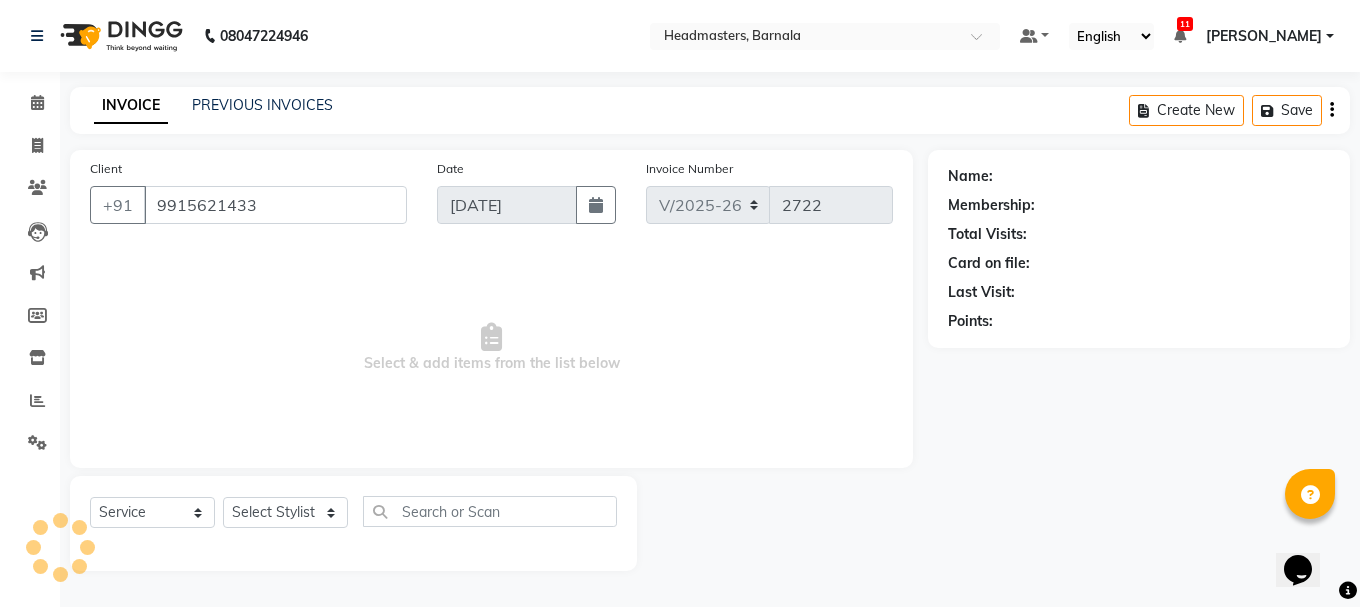 select on "67277" 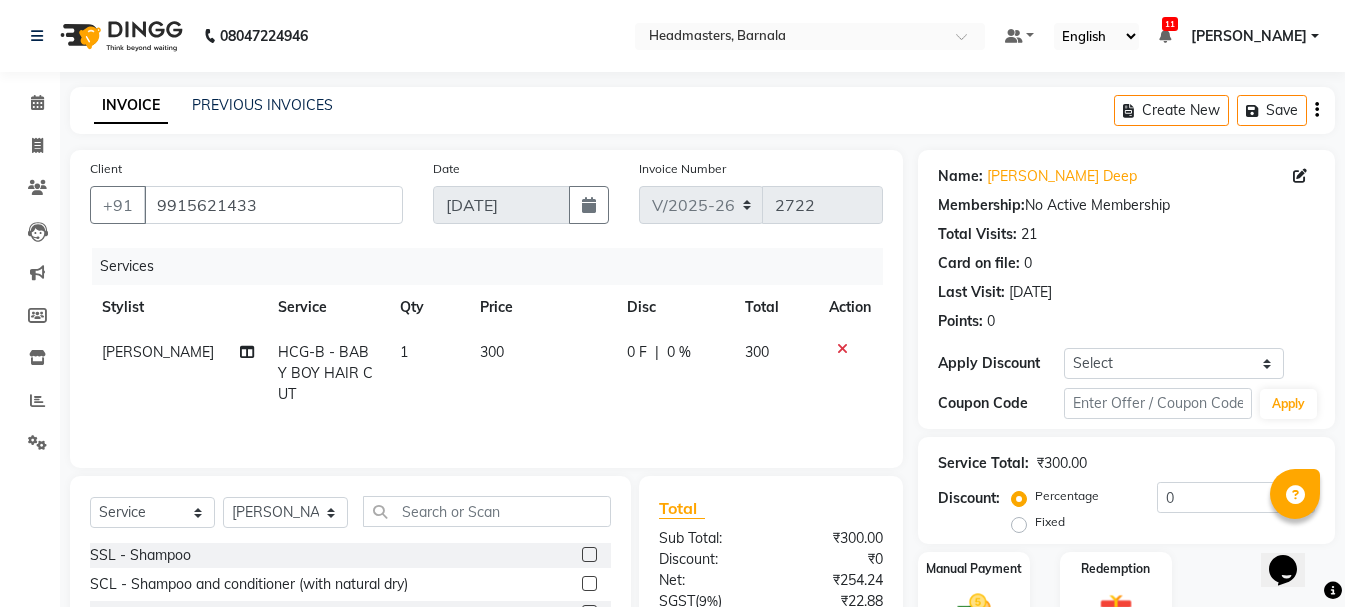 scroll, scrollTop: 194, scrollLeft: 0, axis: vertical 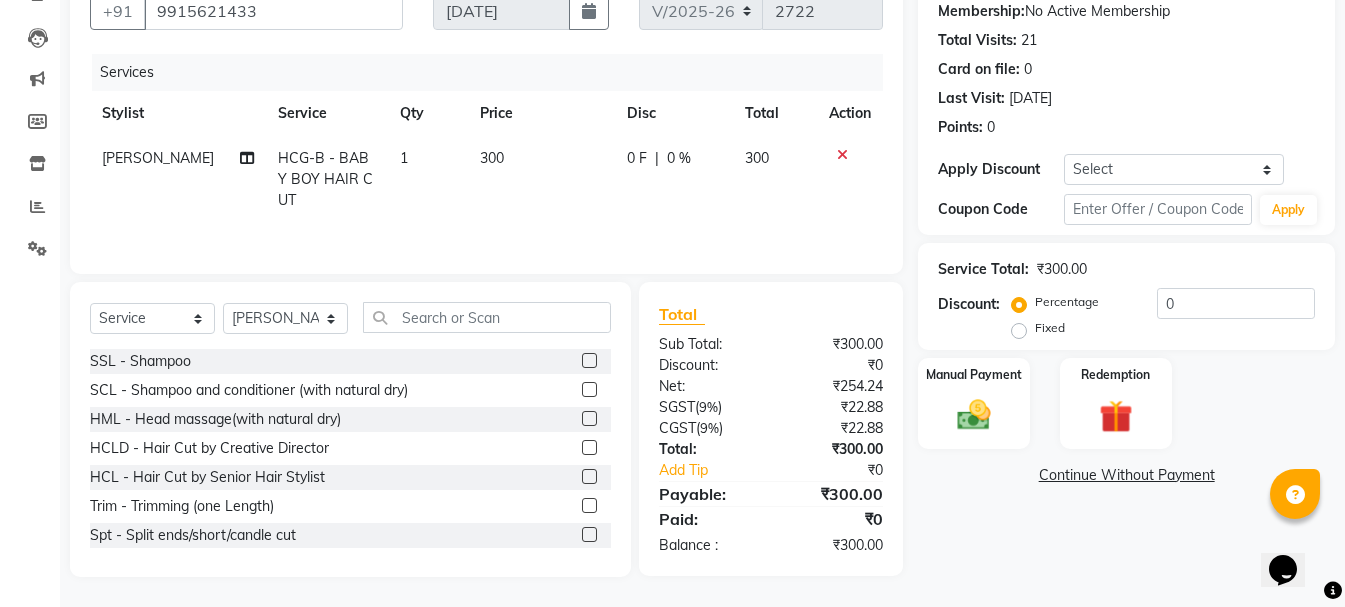 click on "Fixed" 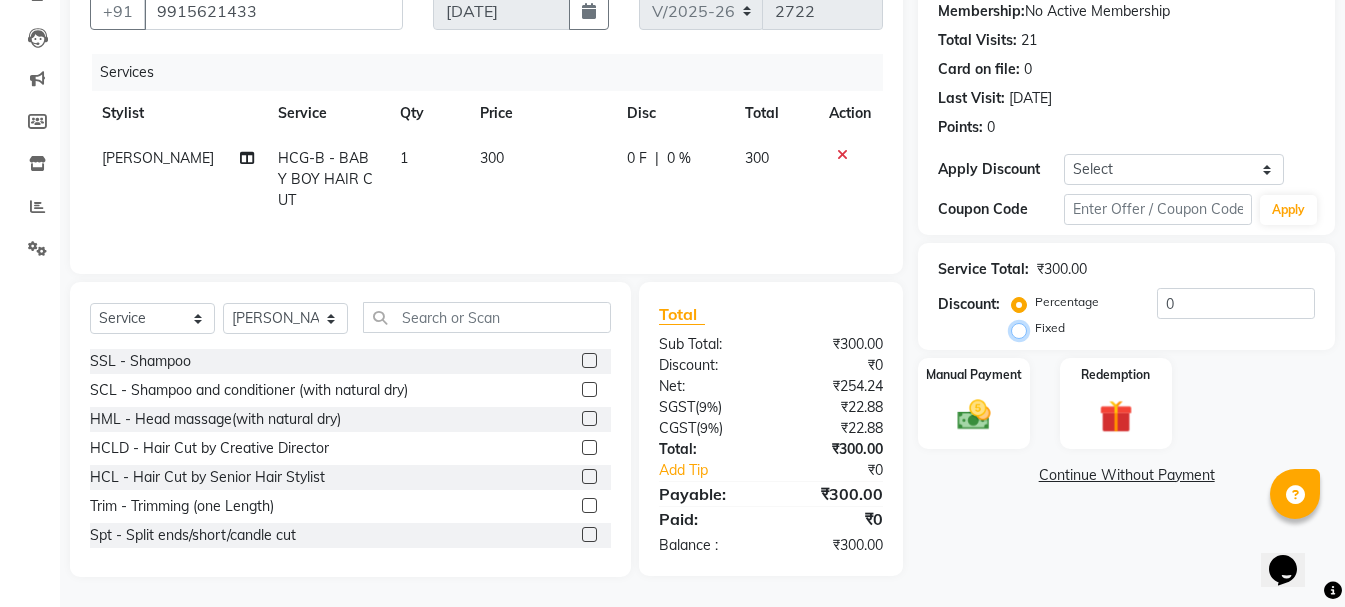 click on "Fixed" at bounding box center [1023, 328] 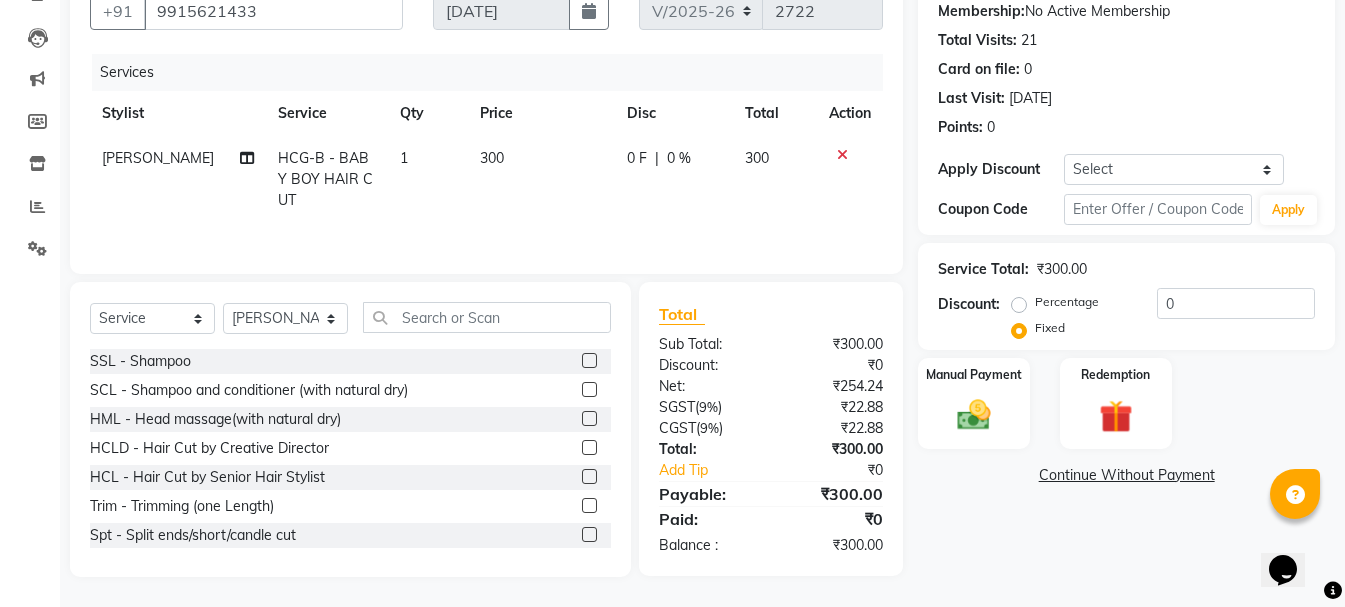 click on "Percentage   Fixed" 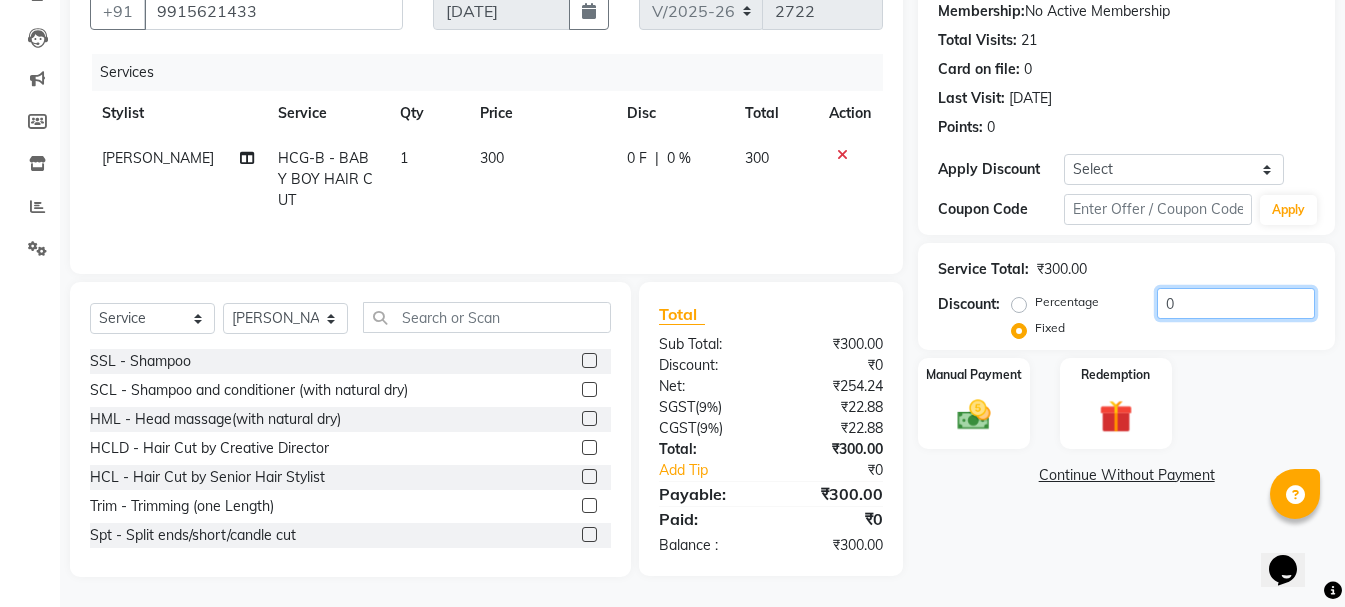 click on "0" 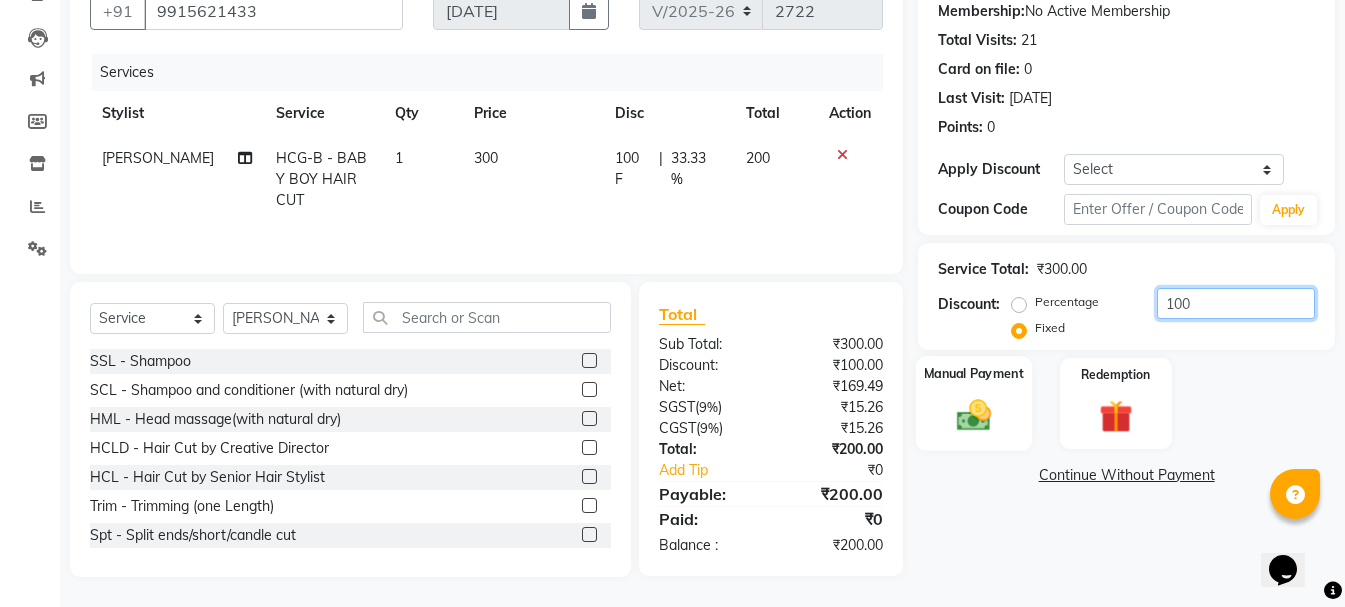 type on "100" 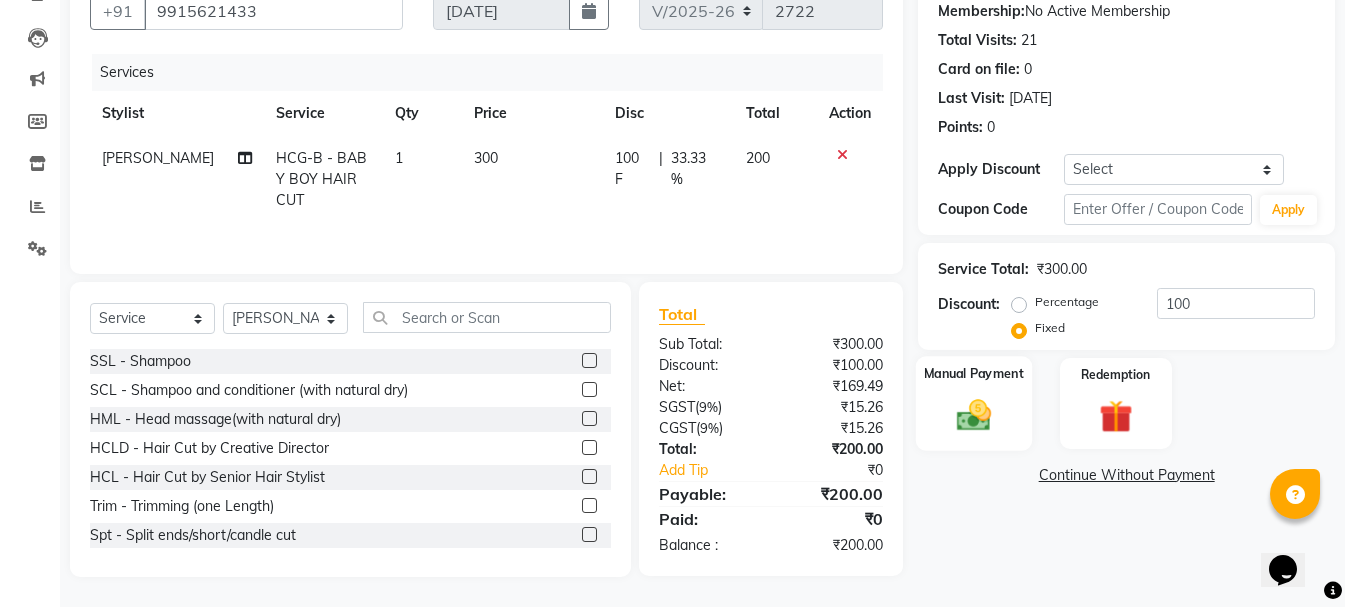 click 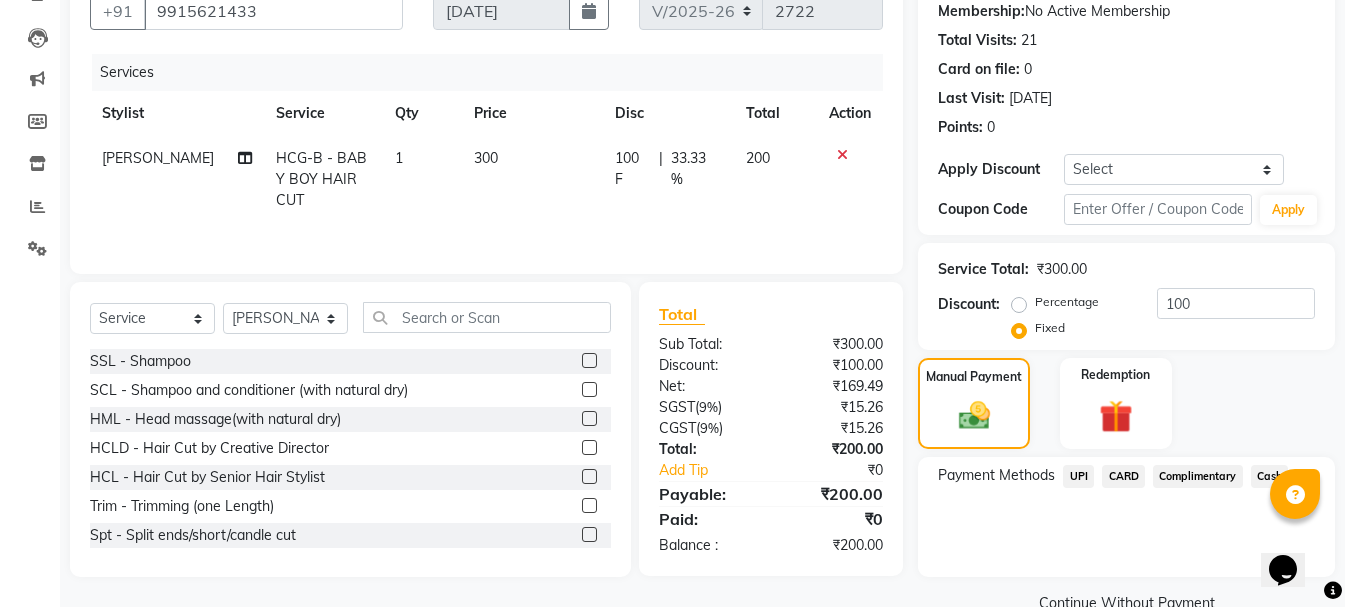 click on "Cash" 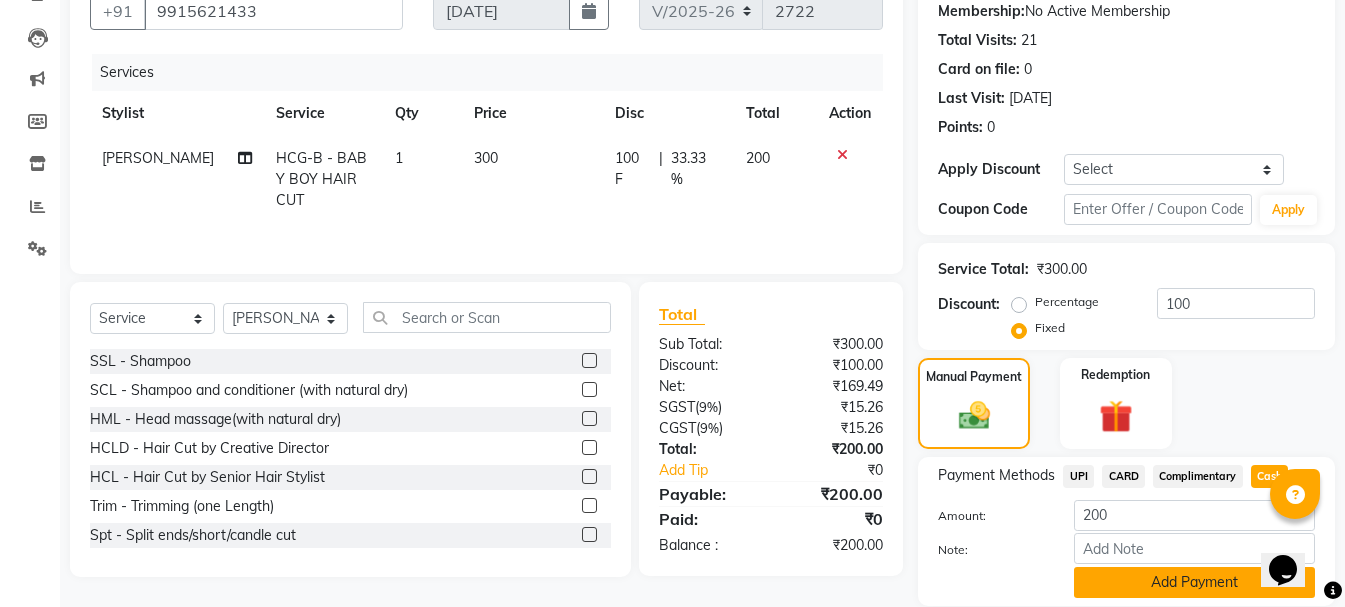 click on "Add Payment" 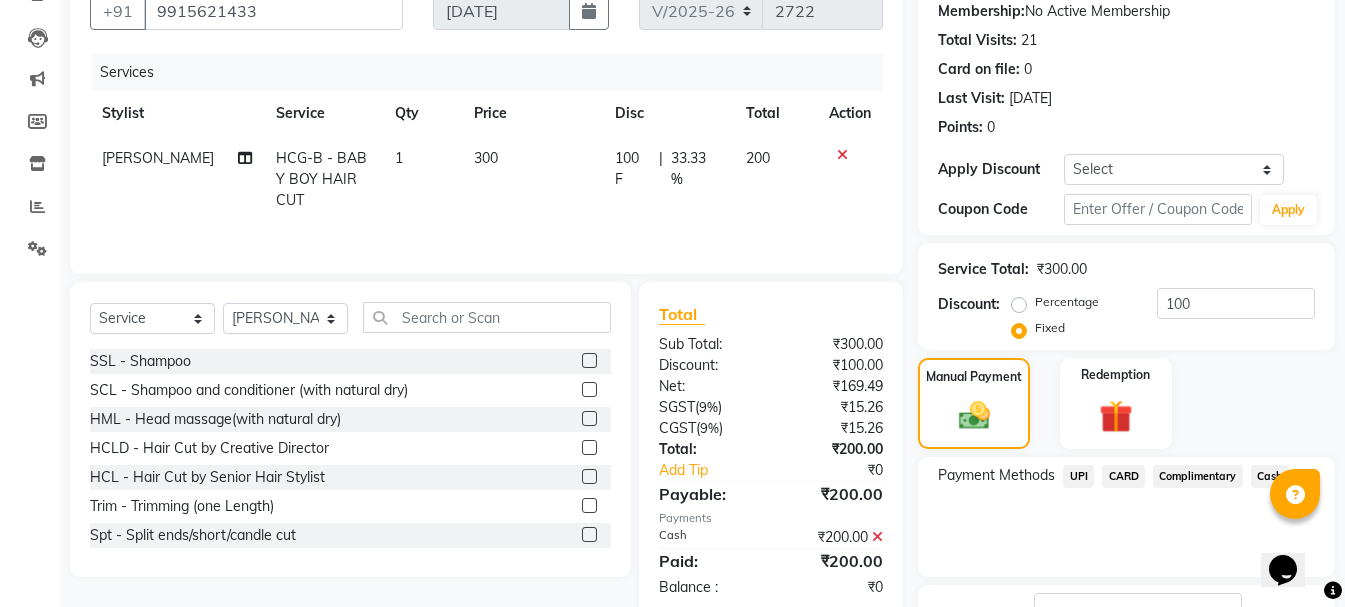scroll, scrollTop: 348, scrollLeft: 0, axis: vertical 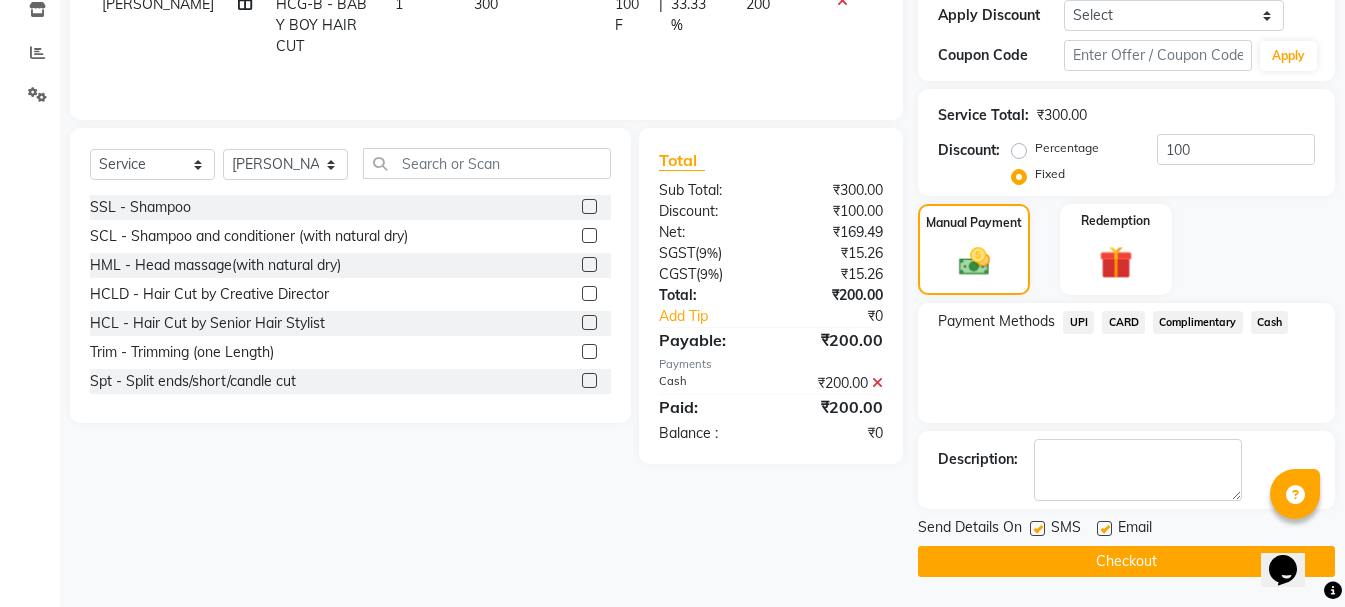 click on "Checkout" 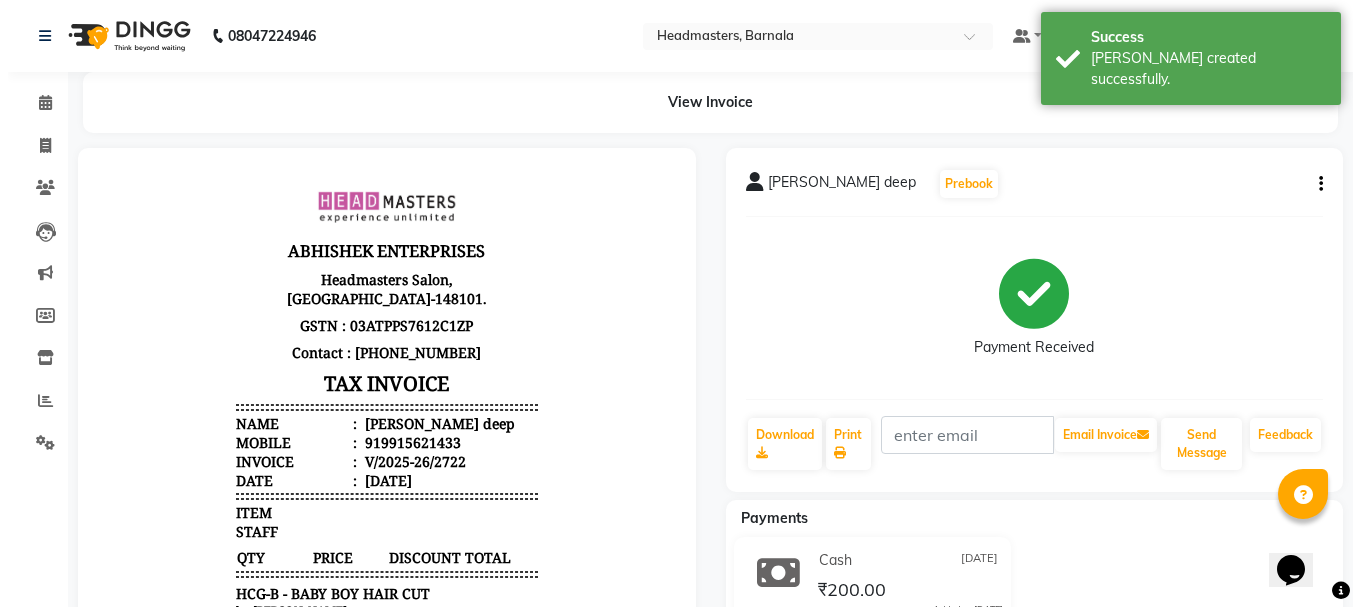 scroll, scrollTop: 0, scrollLeft: 0, axis: both 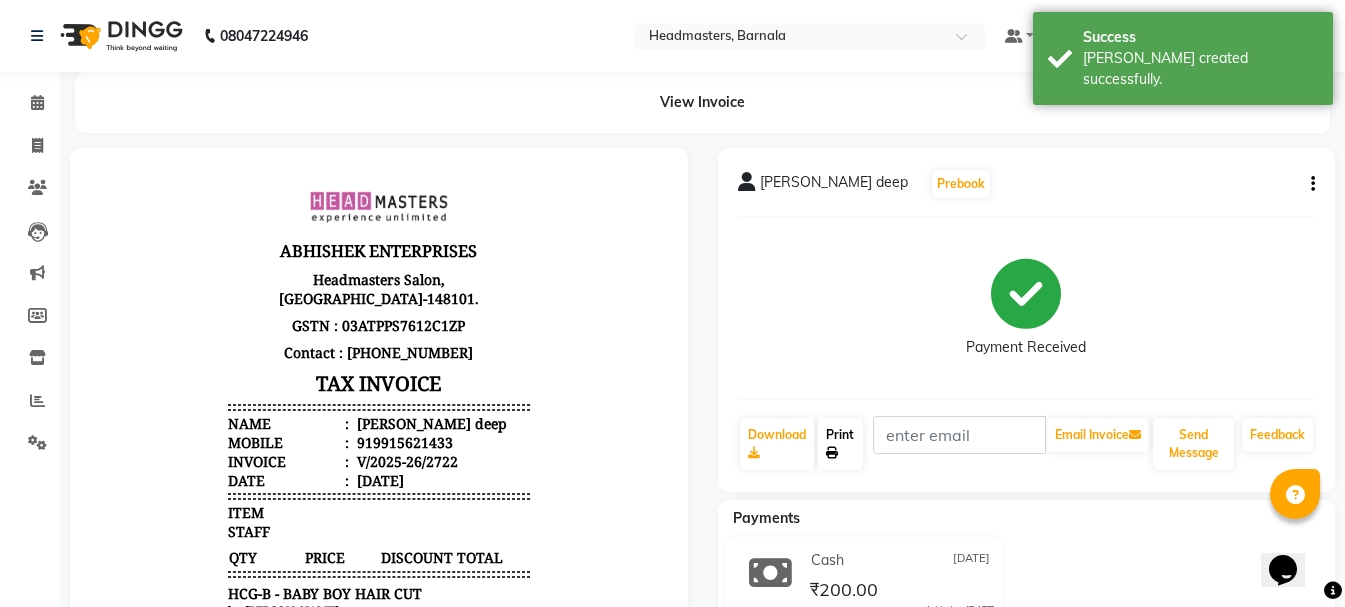click on "Print" 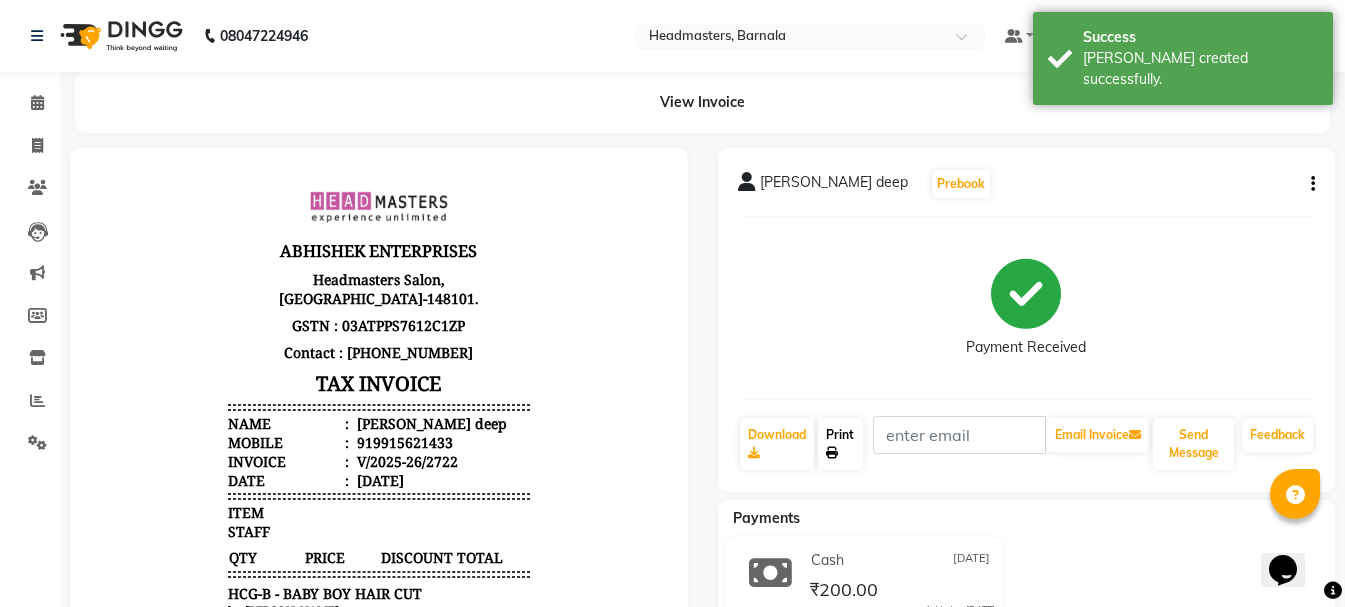 select on "service" 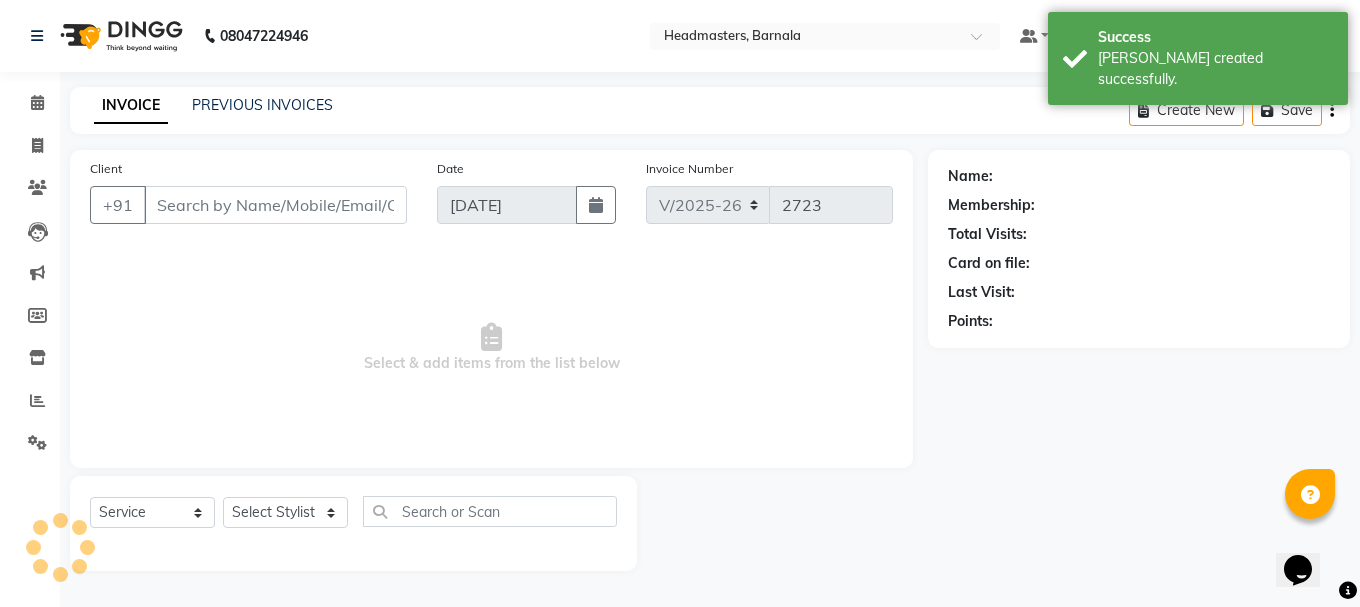 type on "9915621433" 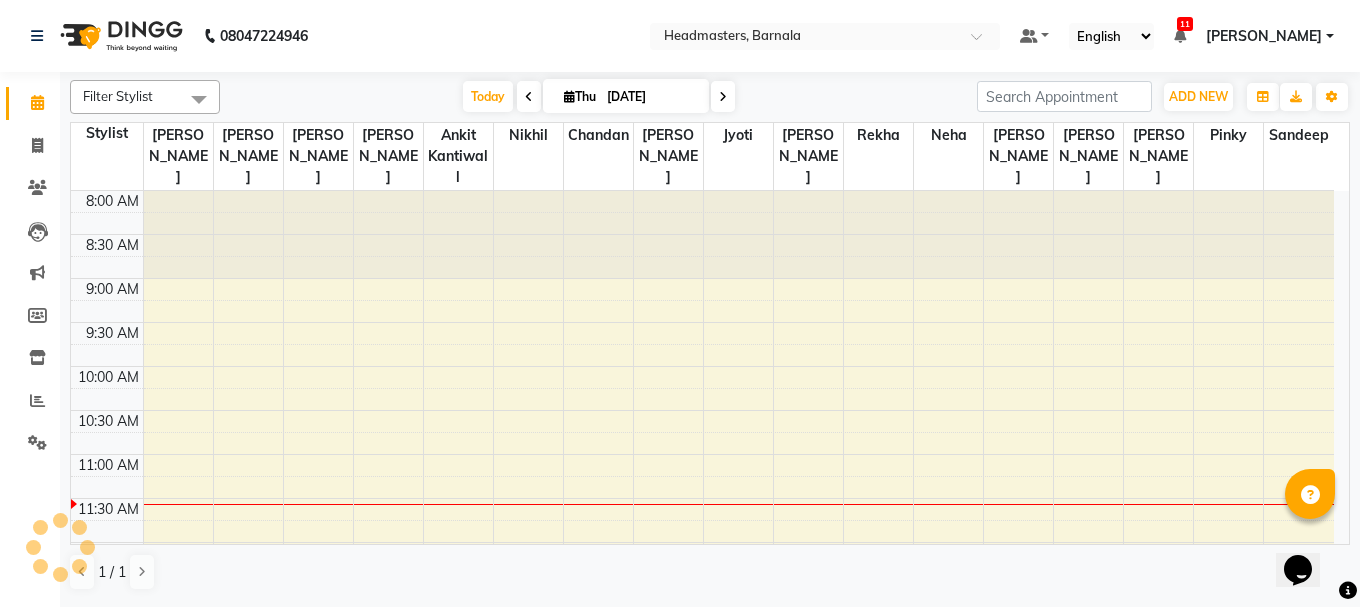scroll, scrollTop: 0, scrollLeft: 0, axis: both 